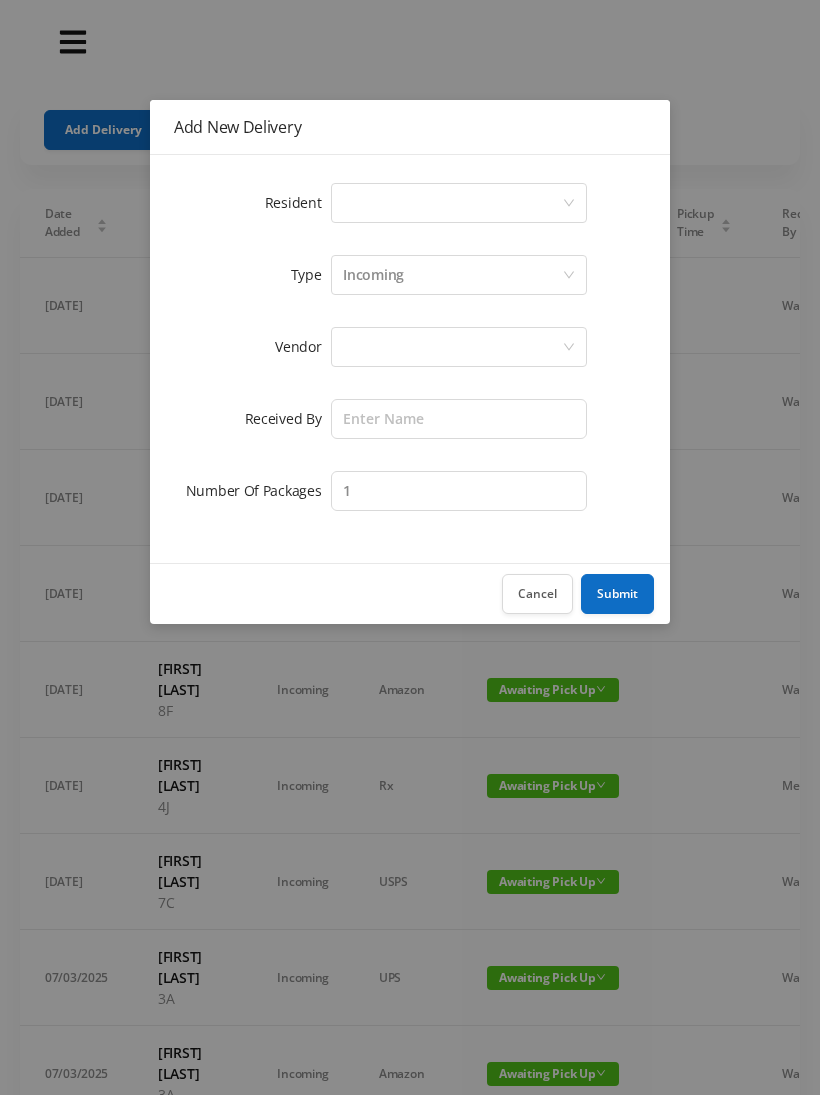 scroll, scrollTop: 0, scrollLeft: 0, axis: both 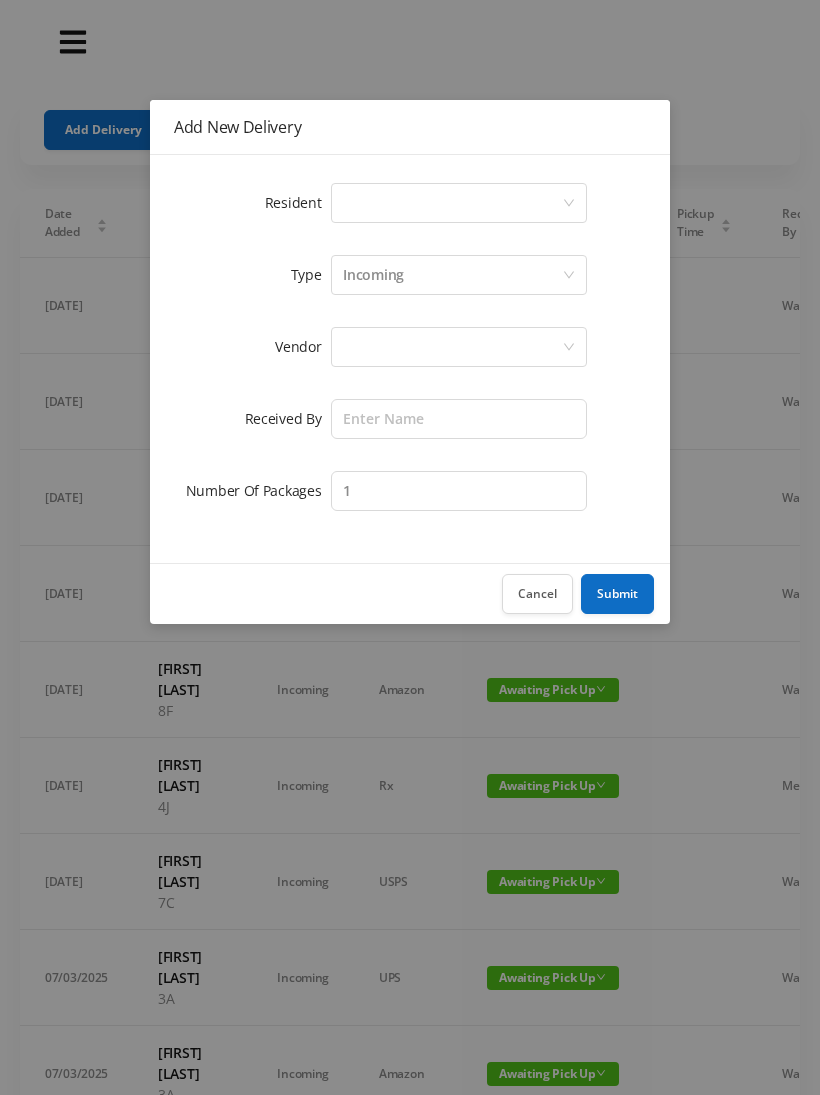 click on "Select a person" at bounding box center [452, 203] 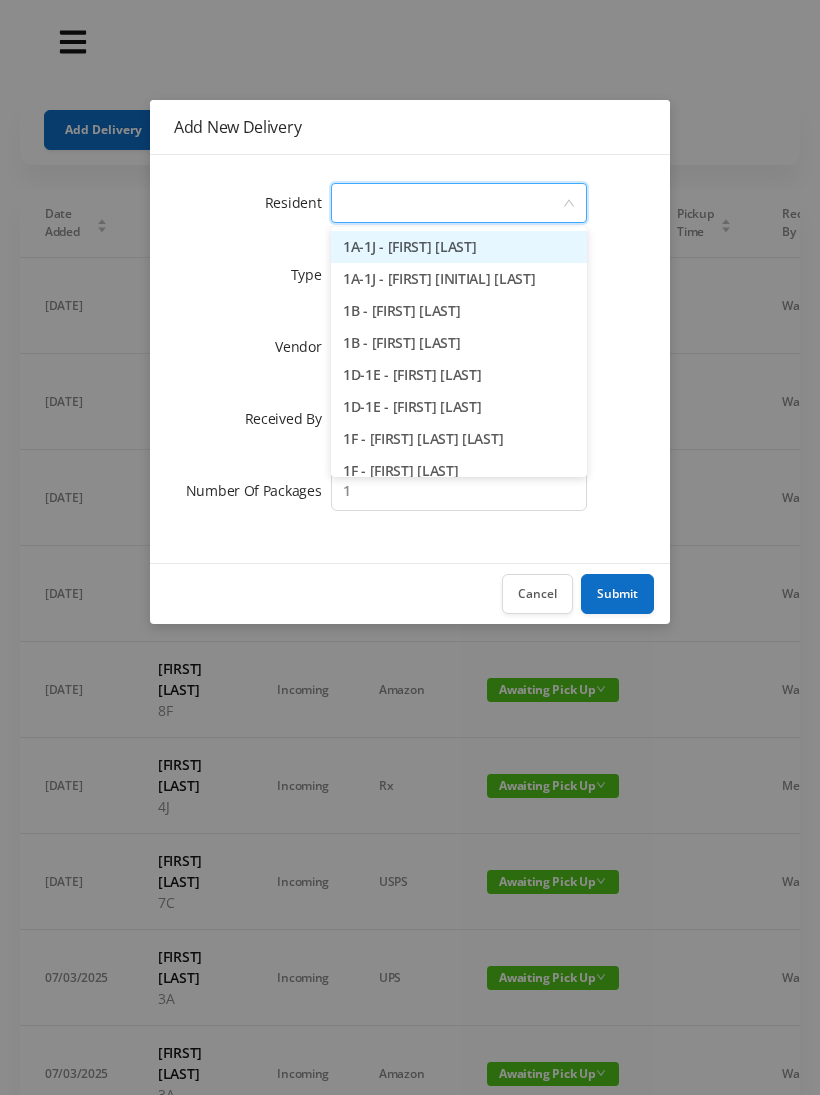 click on "Cancel" at bounding box center [537, 594] 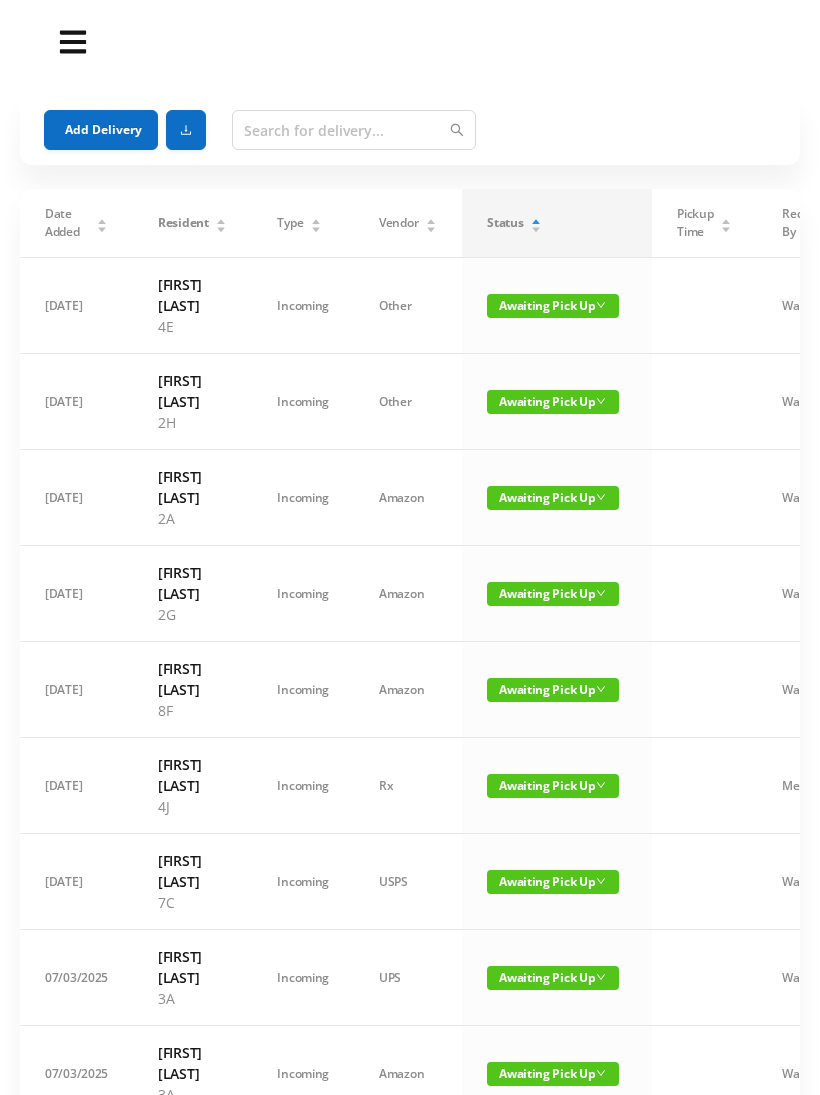 click on "Add Delivery" at bounding box center (101, 130) 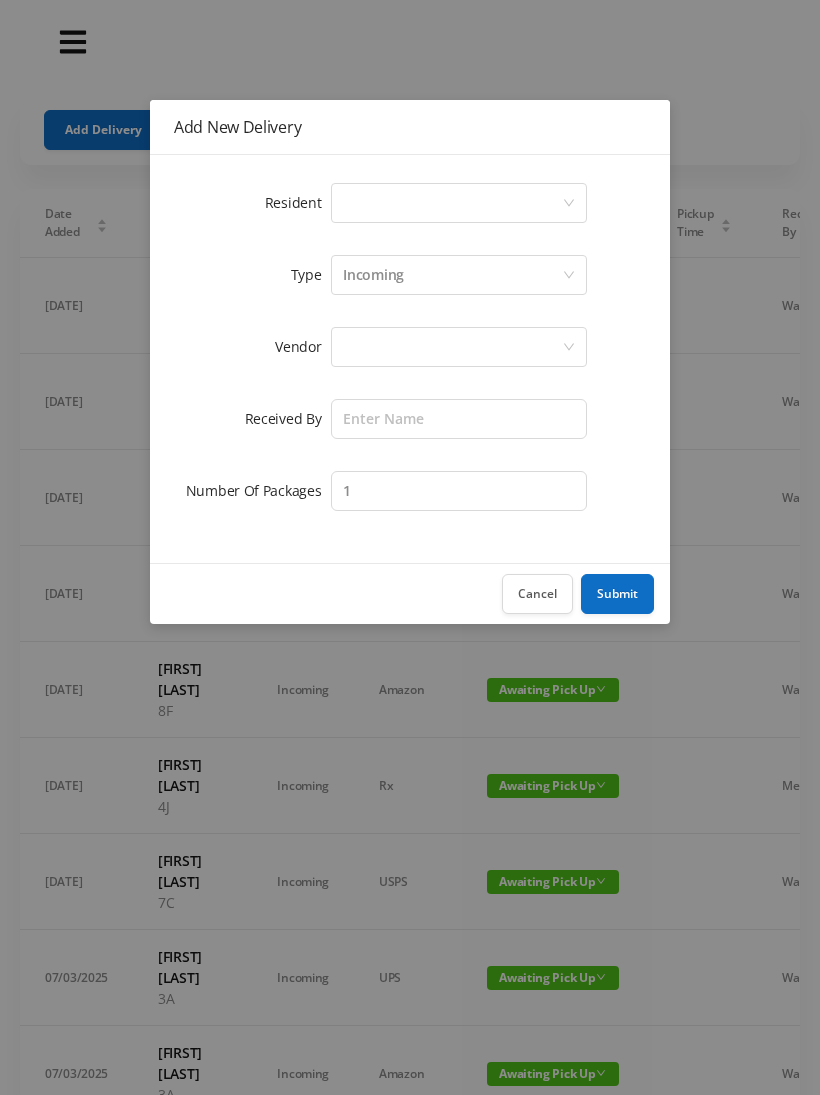 click on "Select a person" at bounding box center (452, 203) 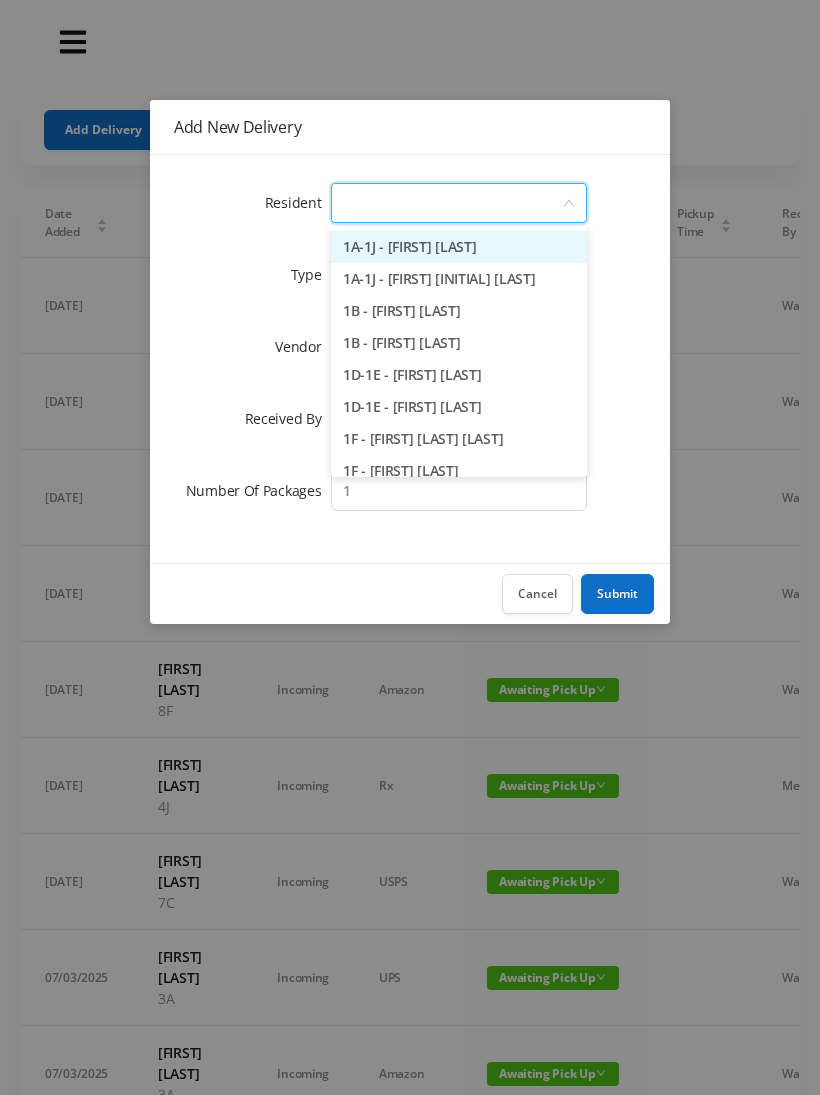 type on "8" 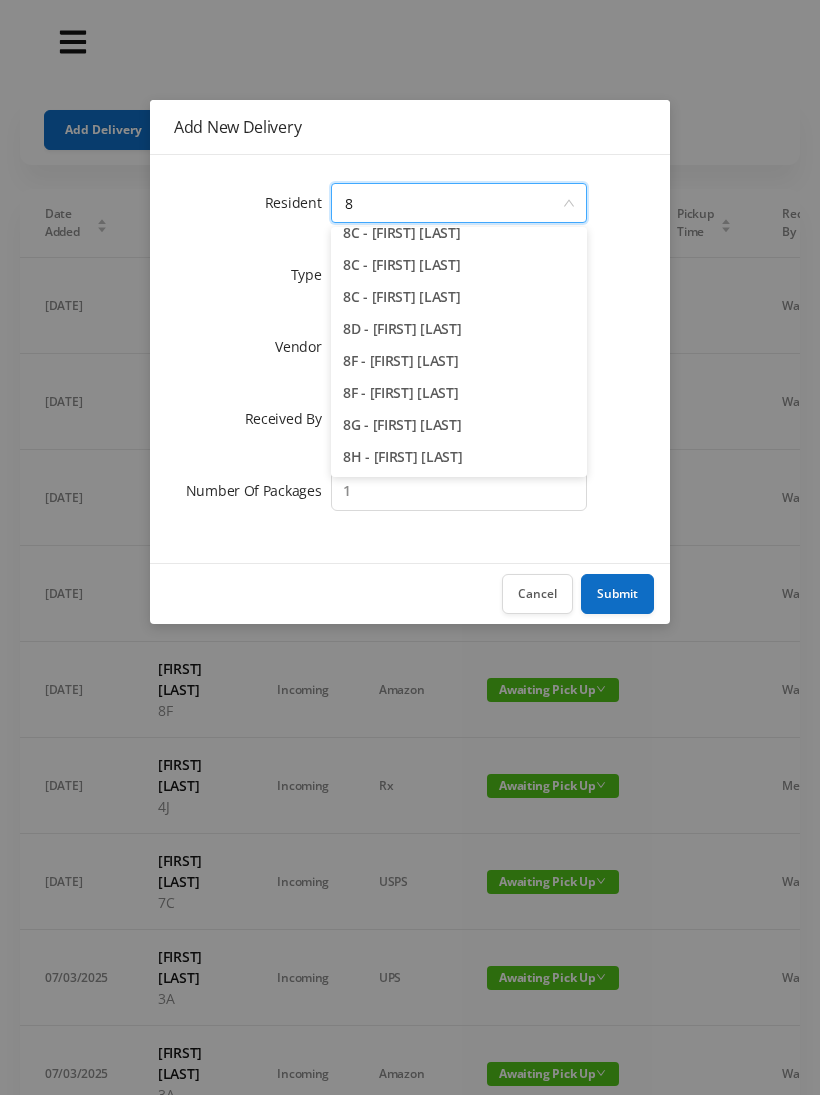 scroll, scrollTop: 110, scrollLeft: 0, axis: vertical 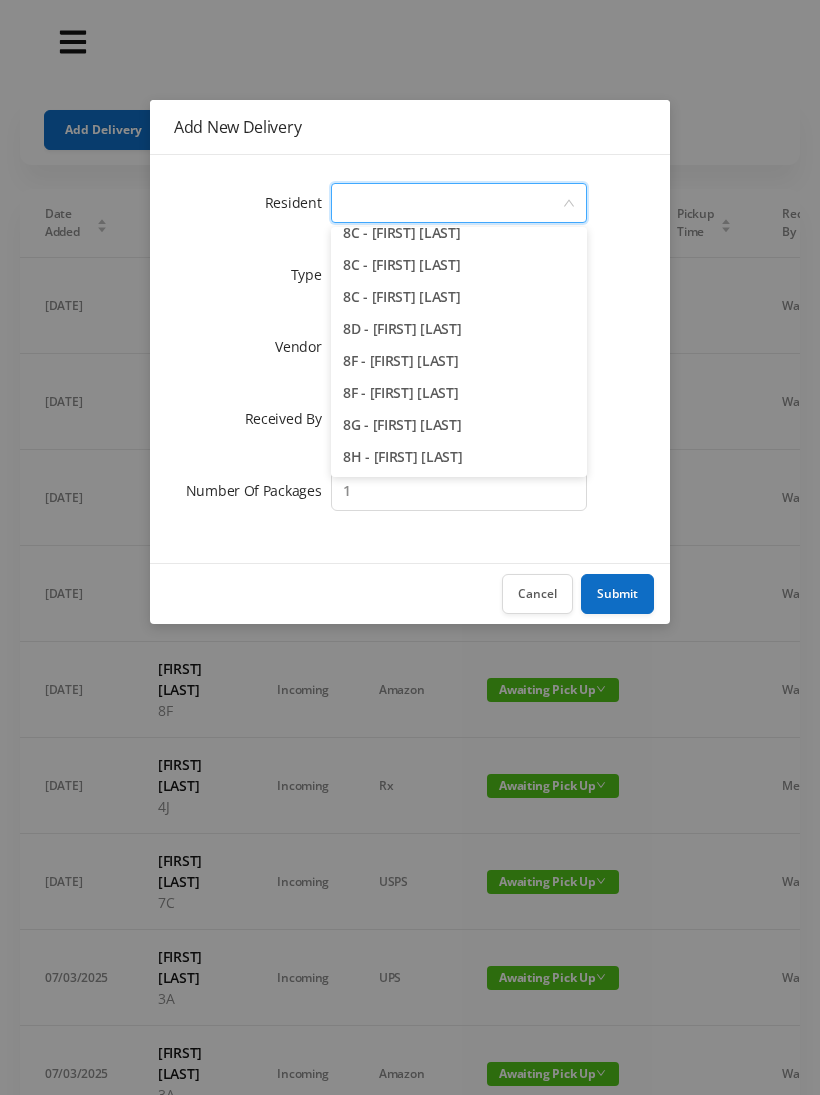 click on "Cancel" at bounding box center [537, 594] 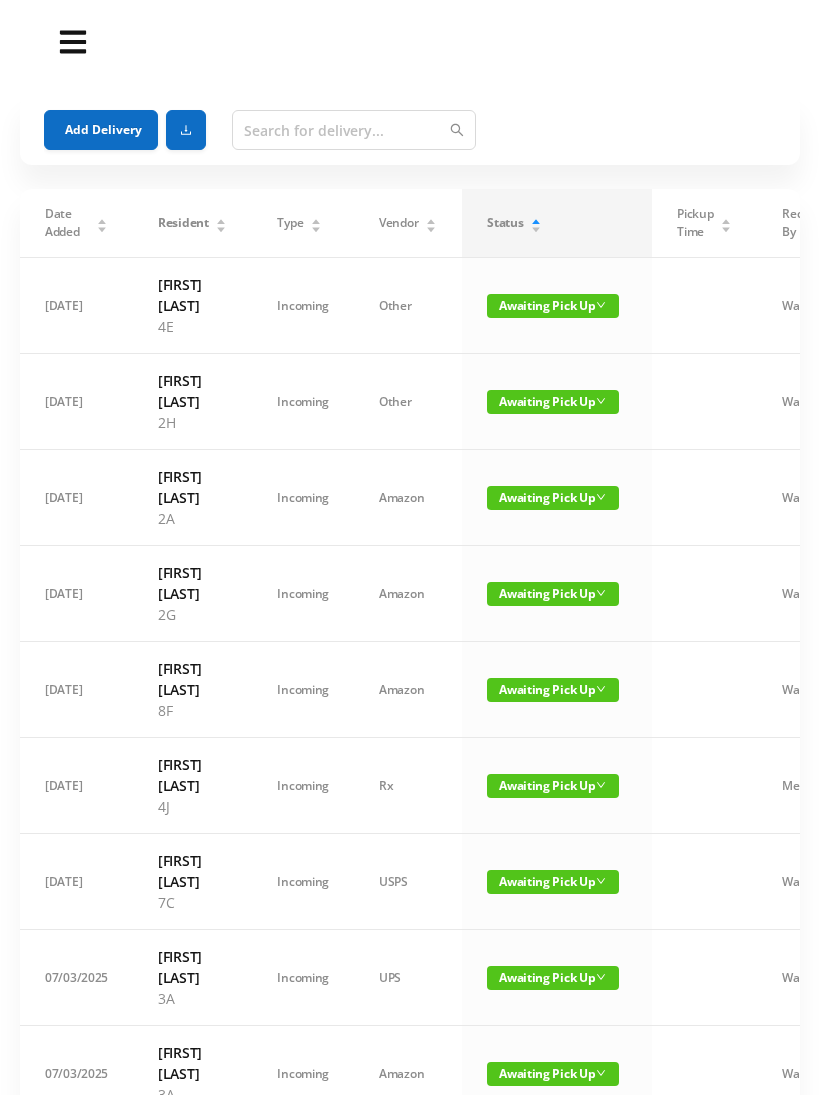 click on "Add Delivery" at bounding box center (101, 130) 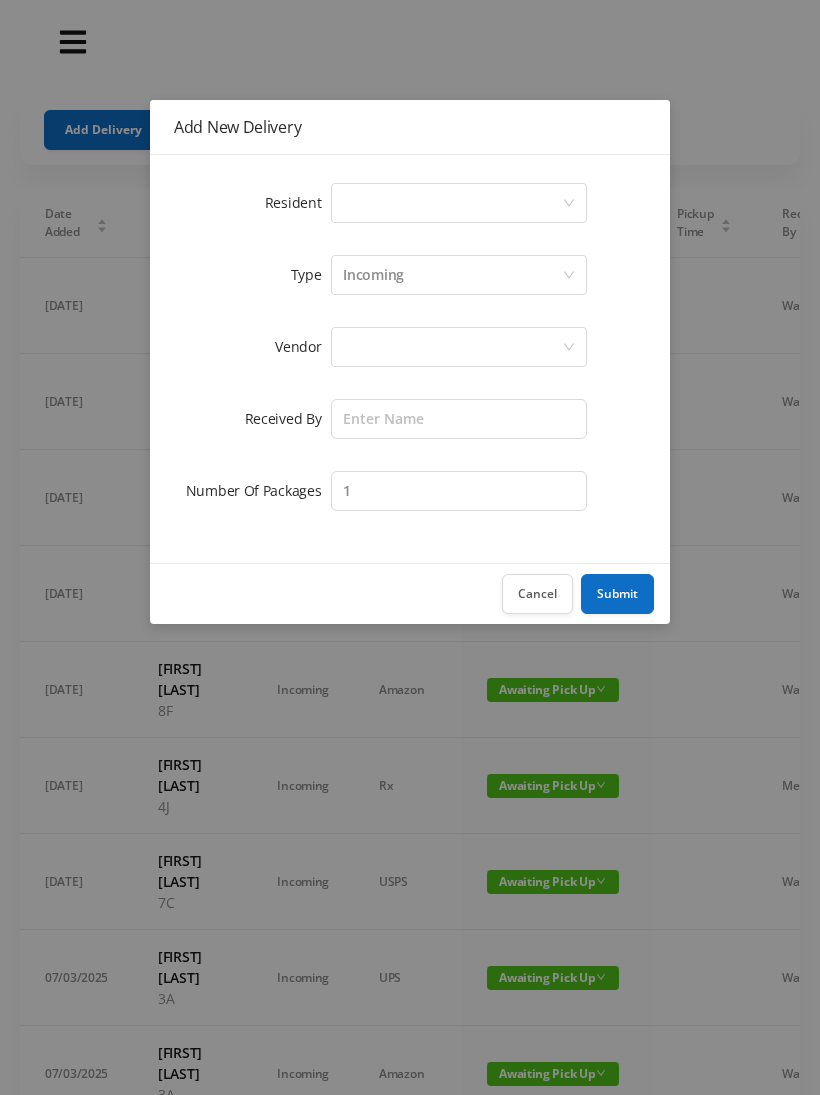 click on "Select a person" at bounding box center (452, 203) 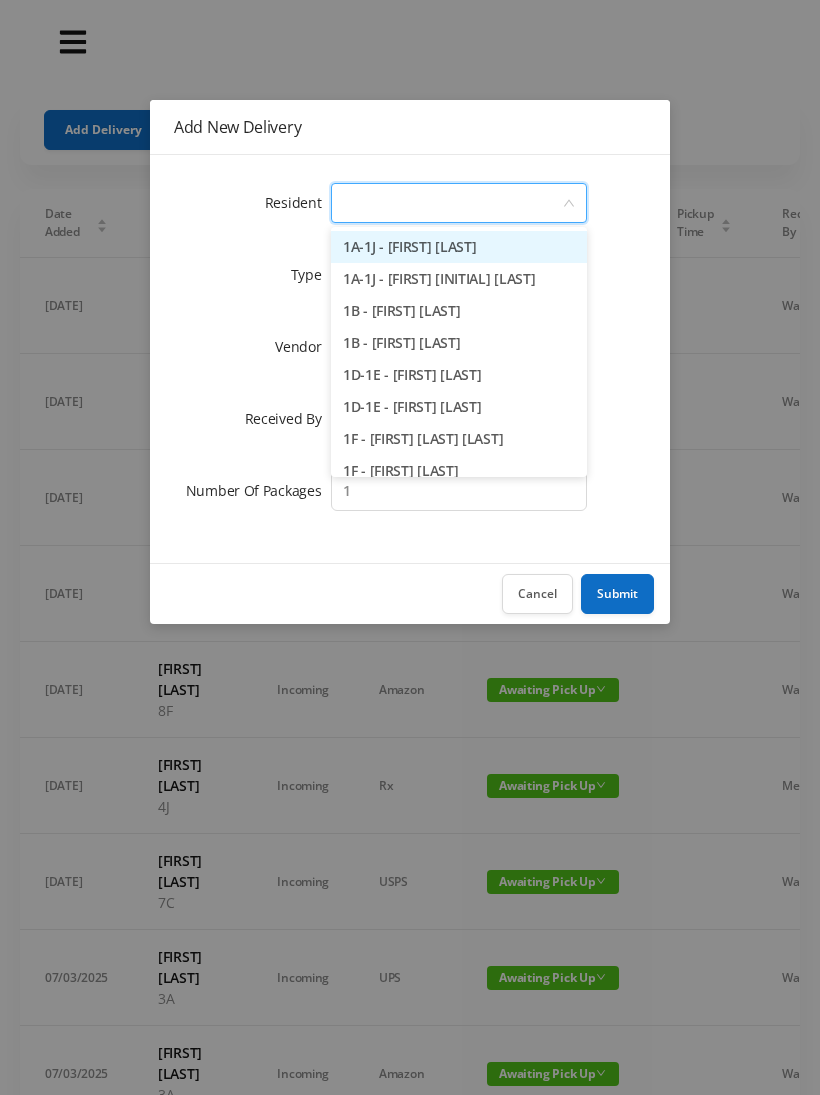type on "4" 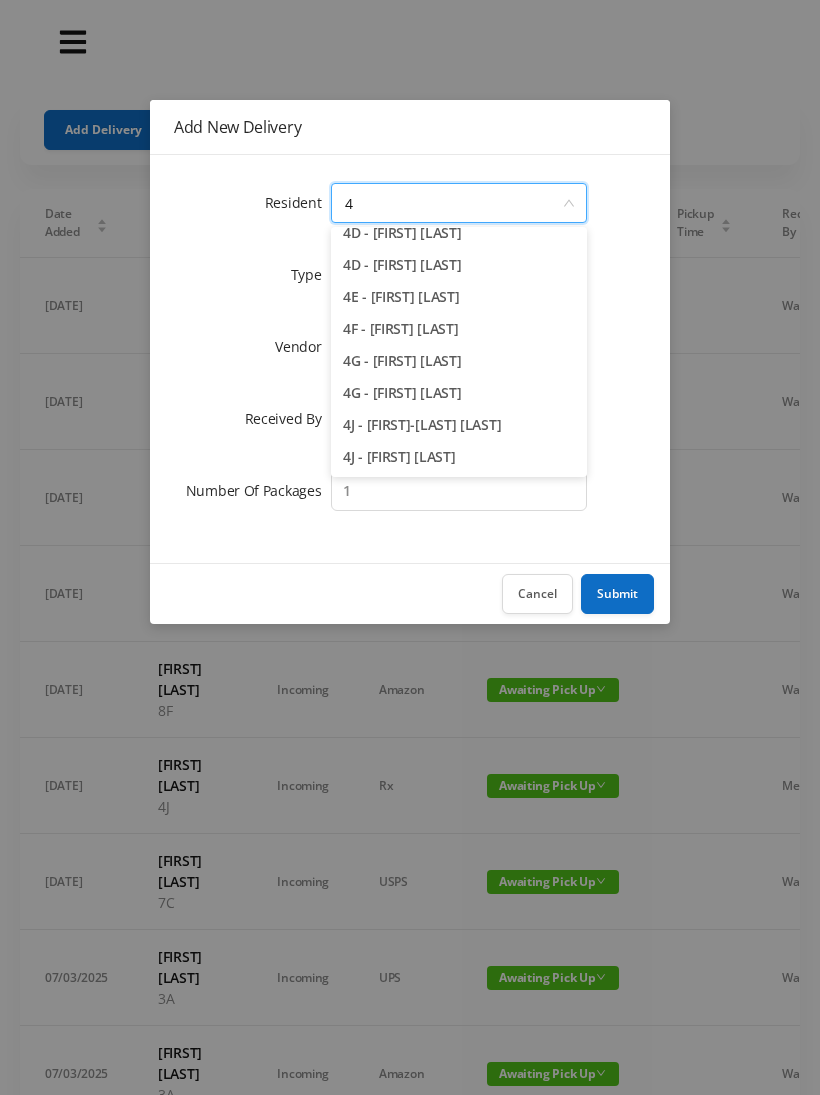 scroll, scrollTop: 238, scrollLeft: 0, axis: vertical 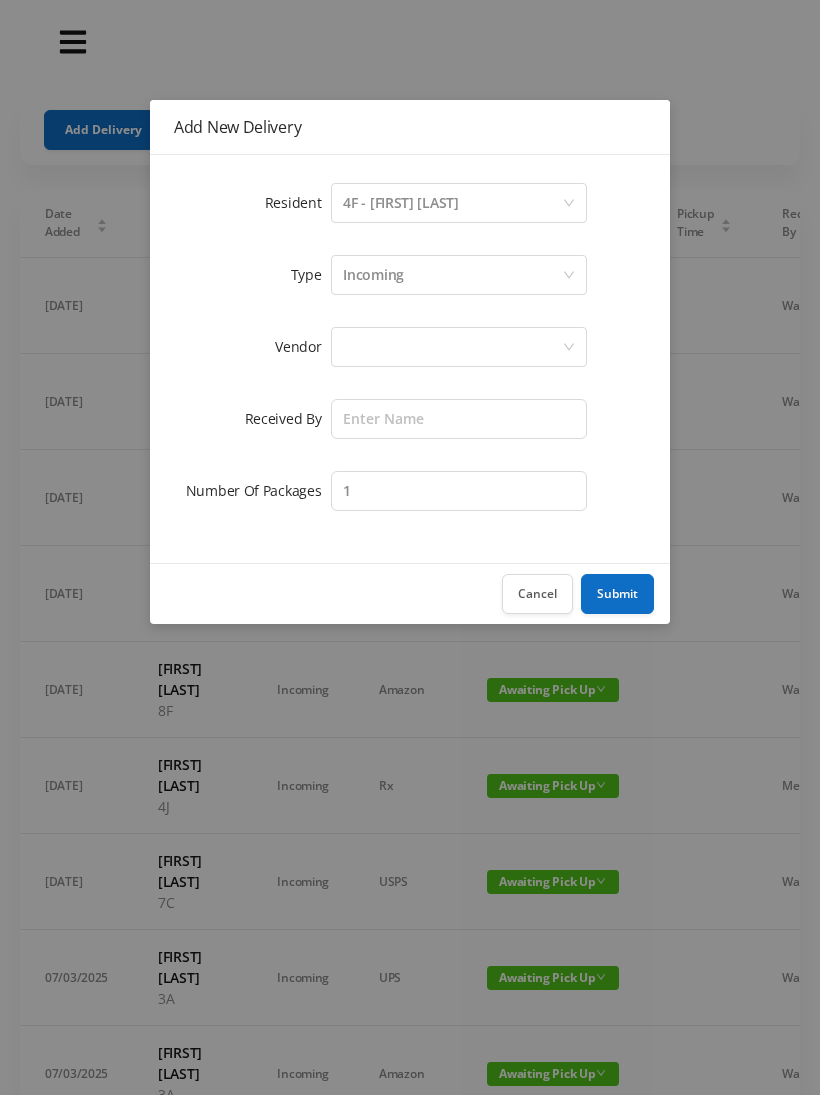 click at bounding box center (452, 203) 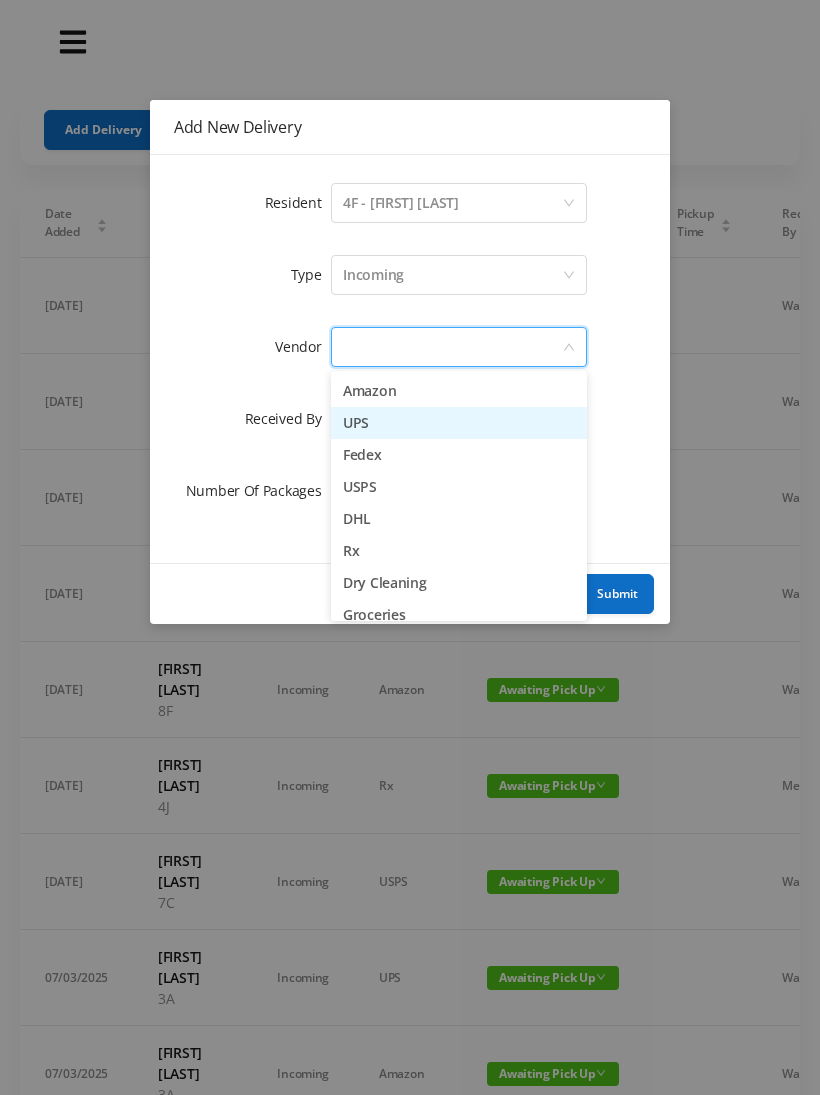 click on "UPS" at bounding box center (459, 423) 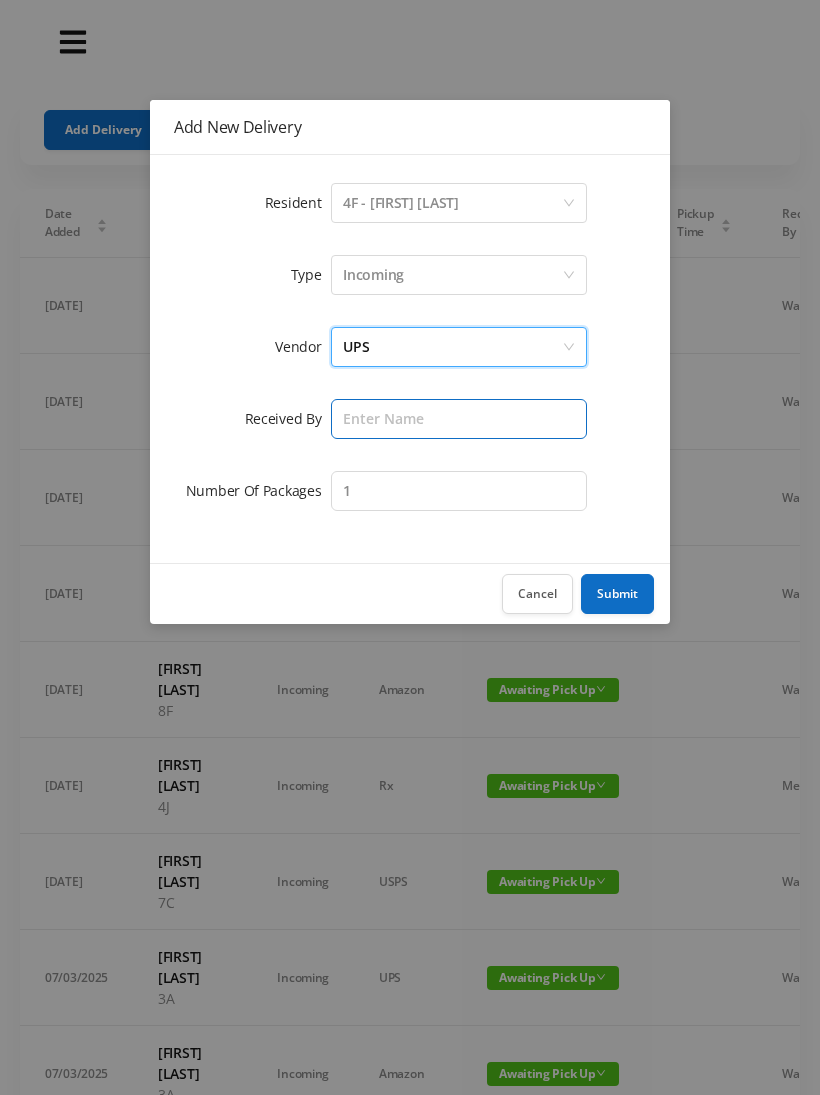 click at bounding box center [459, 419] 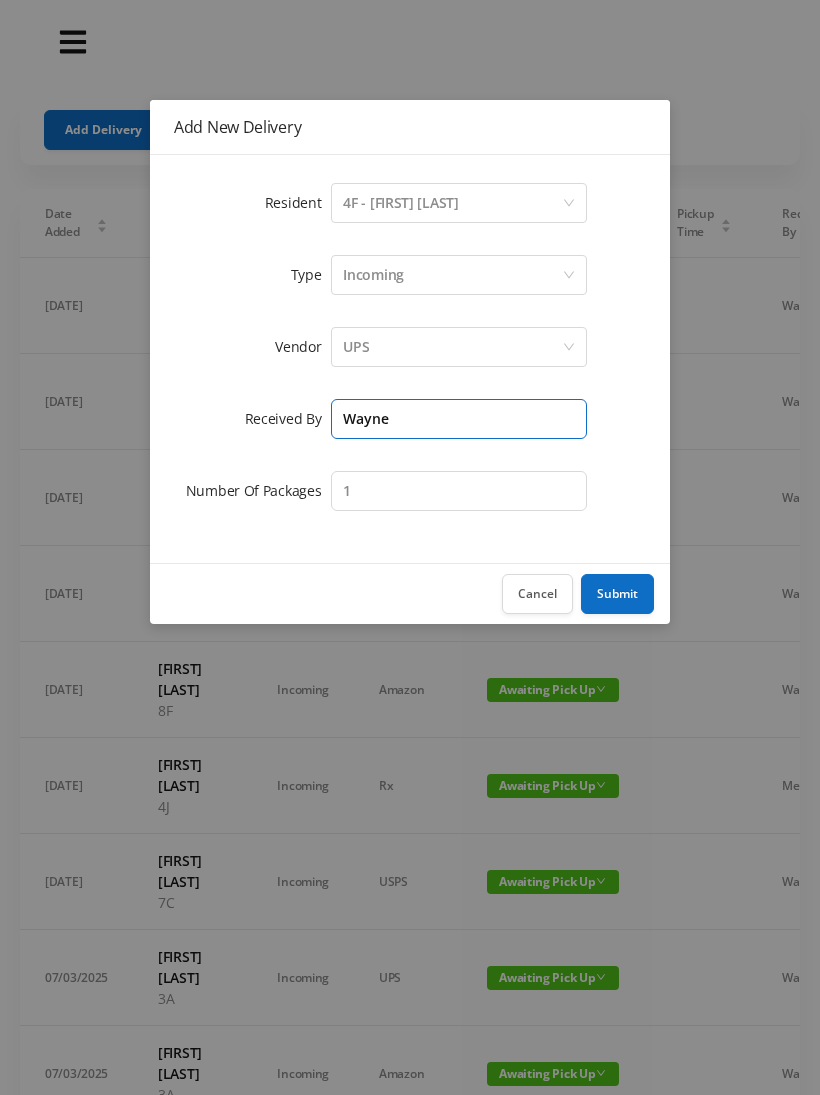 type on "[FIRST]" 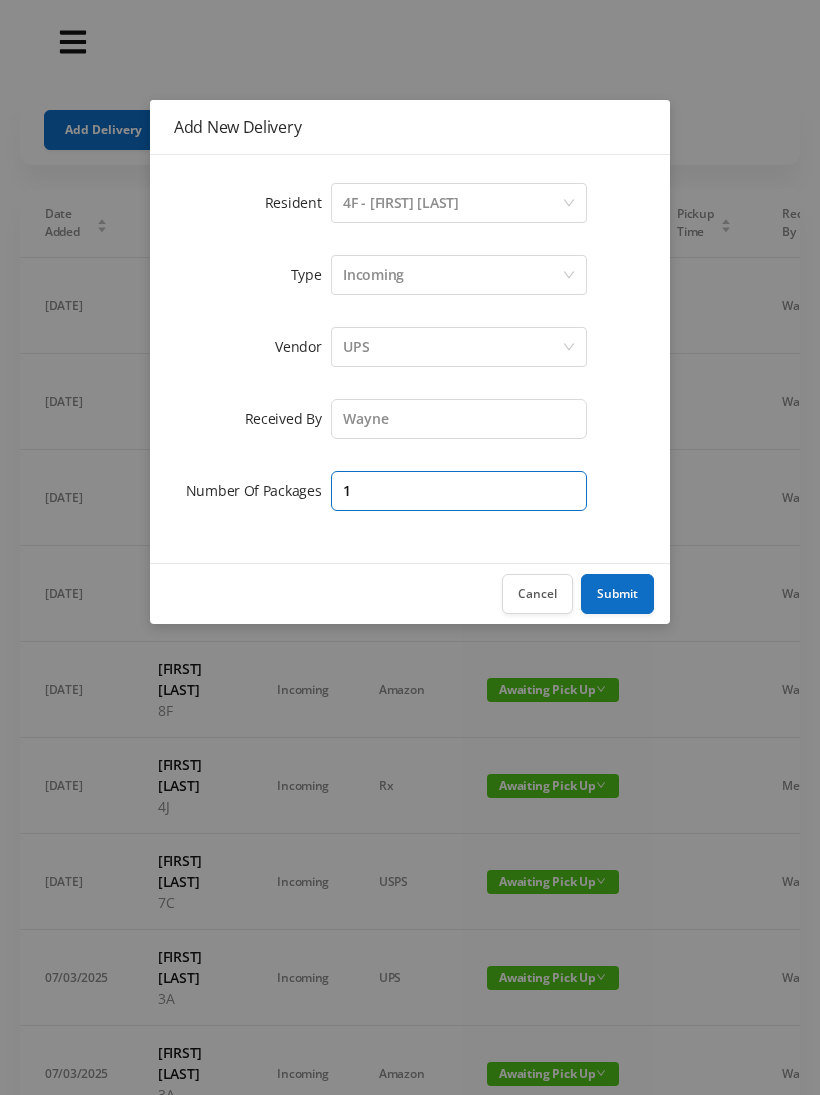 click on "1" at bounding box center (459, 419) 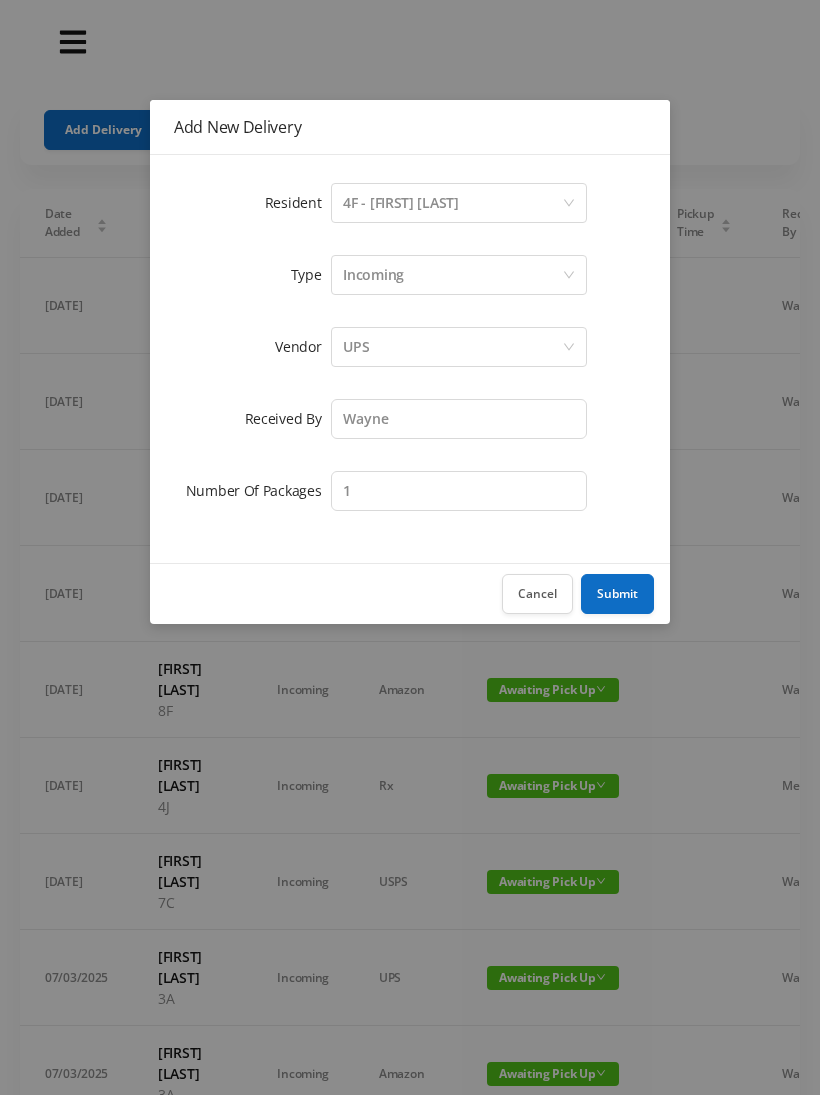 click on "Submit" at bounding box center (617, 594) 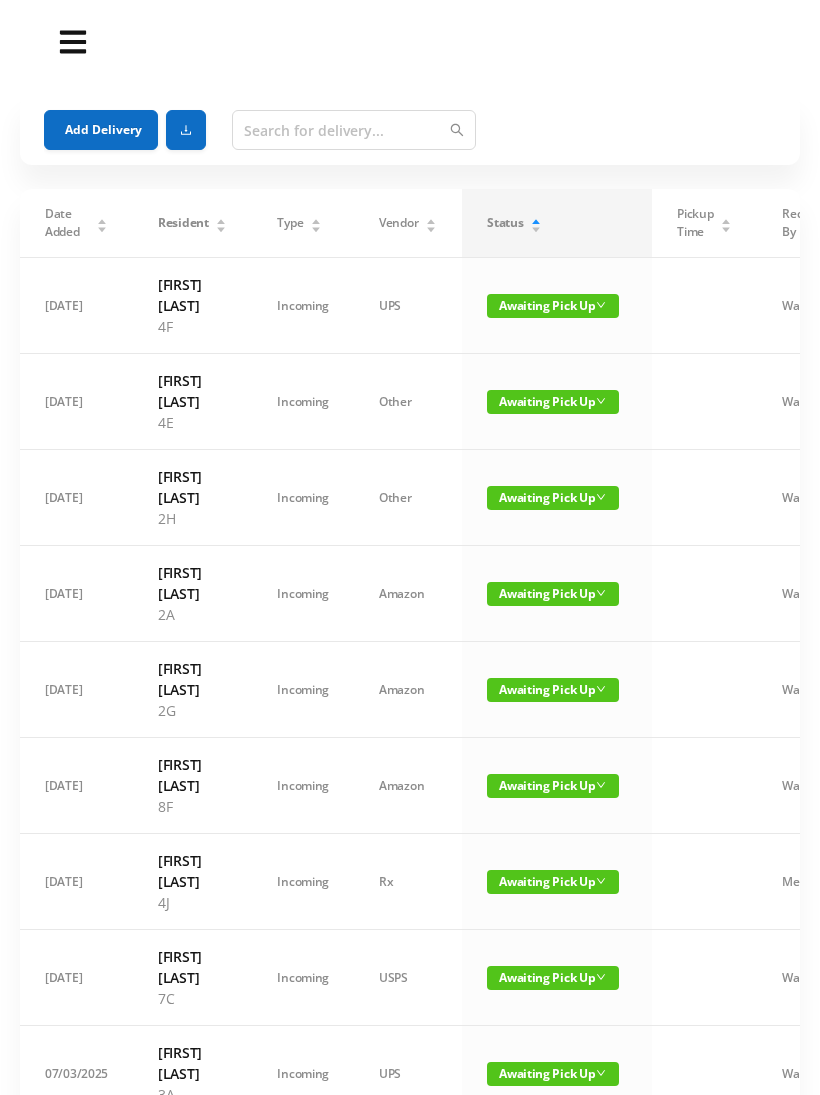 click on "Add Delivery" at bounding box center (101, 130) 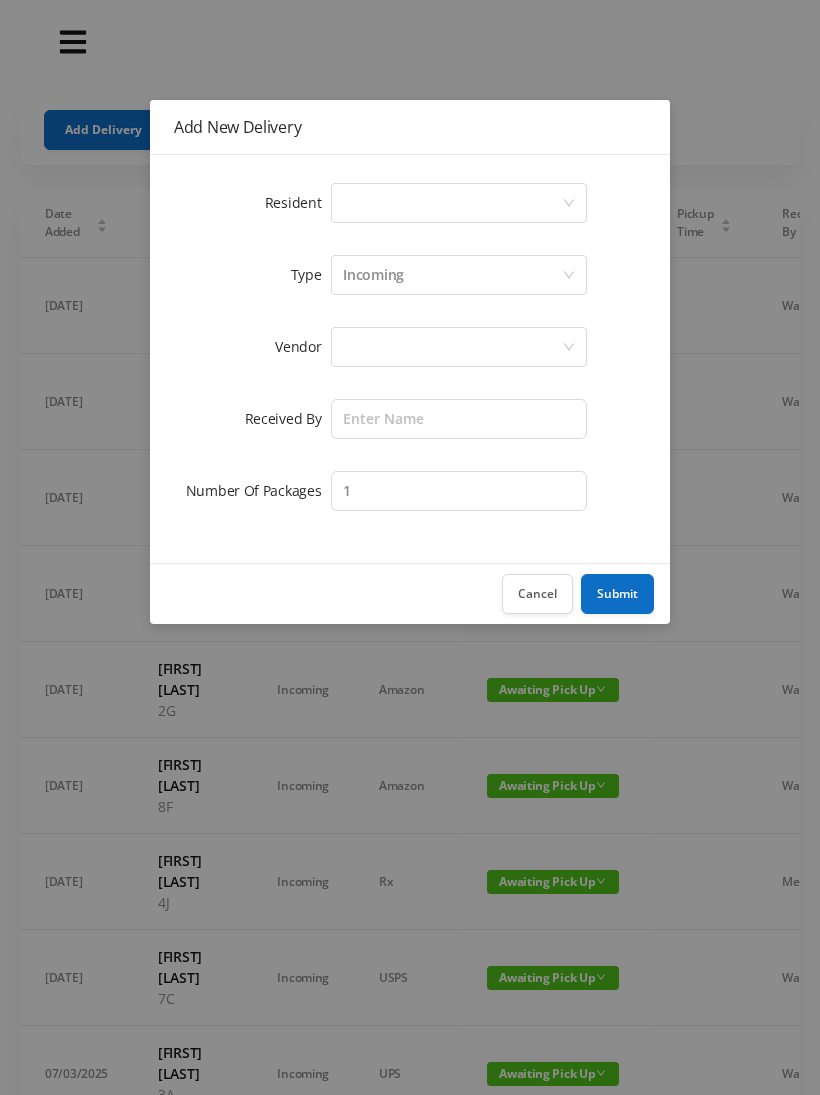 click on "Select a person" at bounding box center (452, 203) 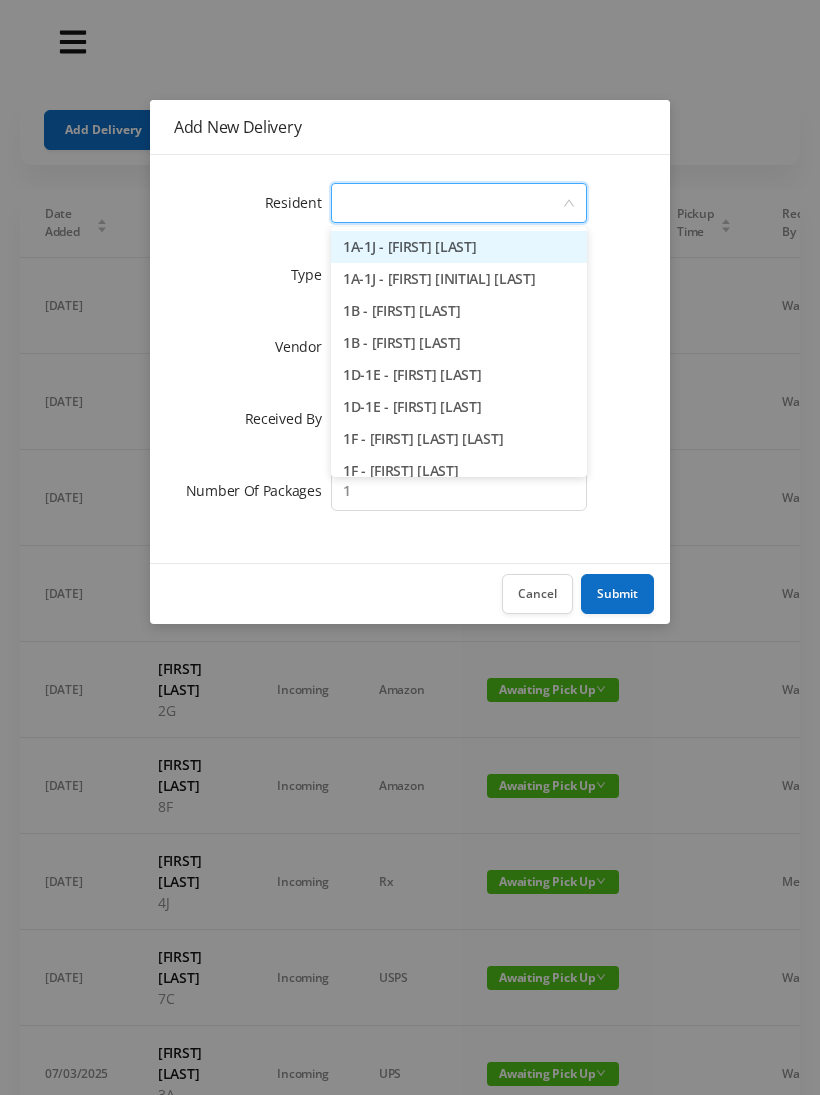 type on "8" 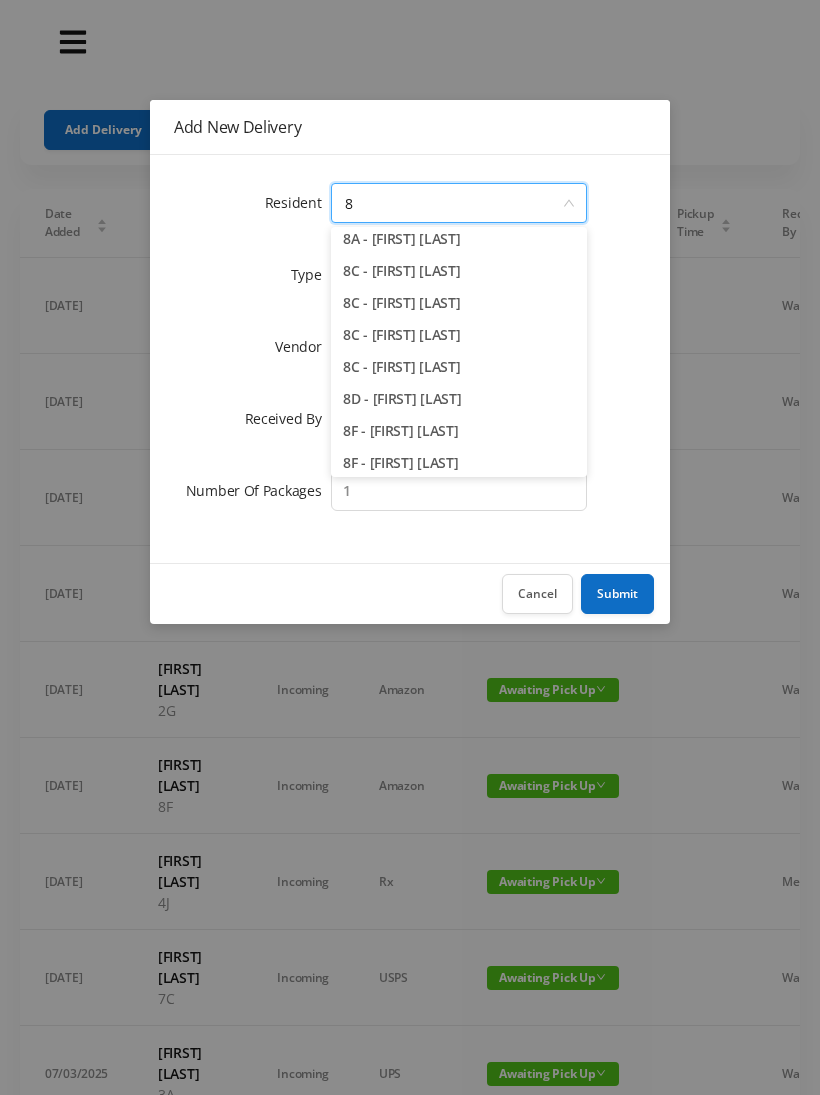 scroll, scrollTop: 42, scrollLeft: 0, axis: vertical 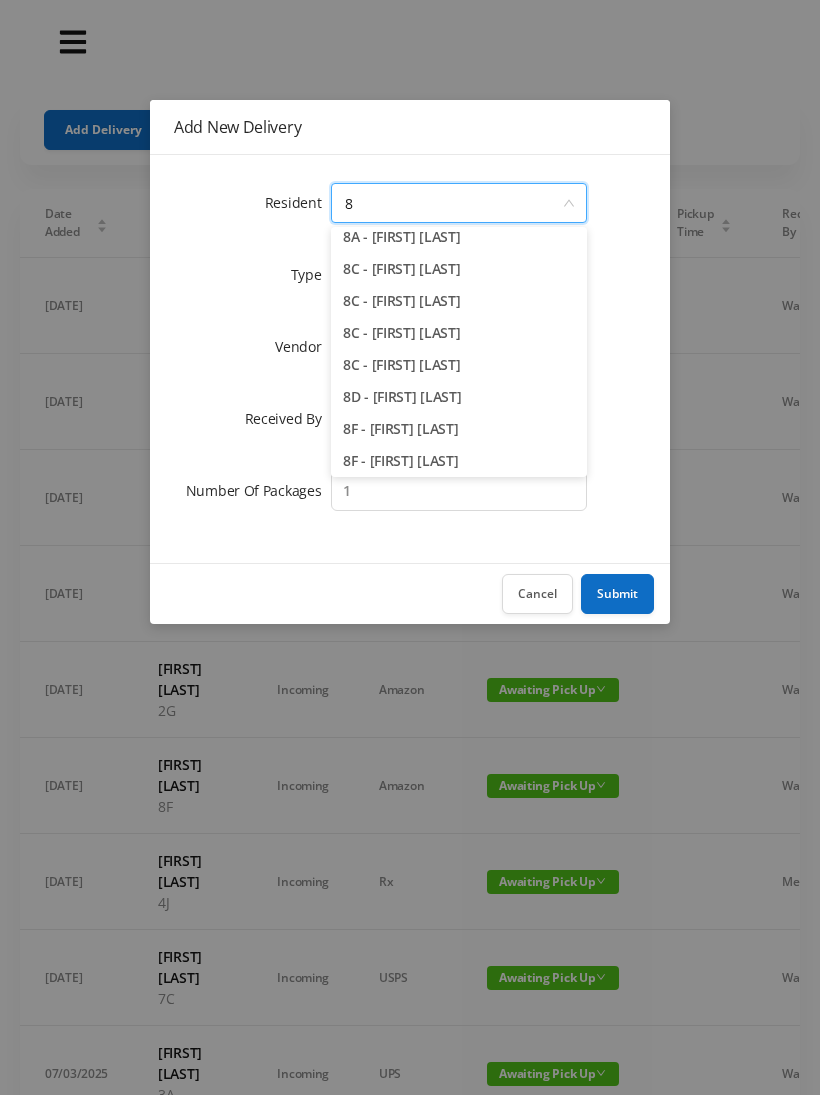 click on "8F - [FIRST] [LAST]" at bounding box center [459, 429] 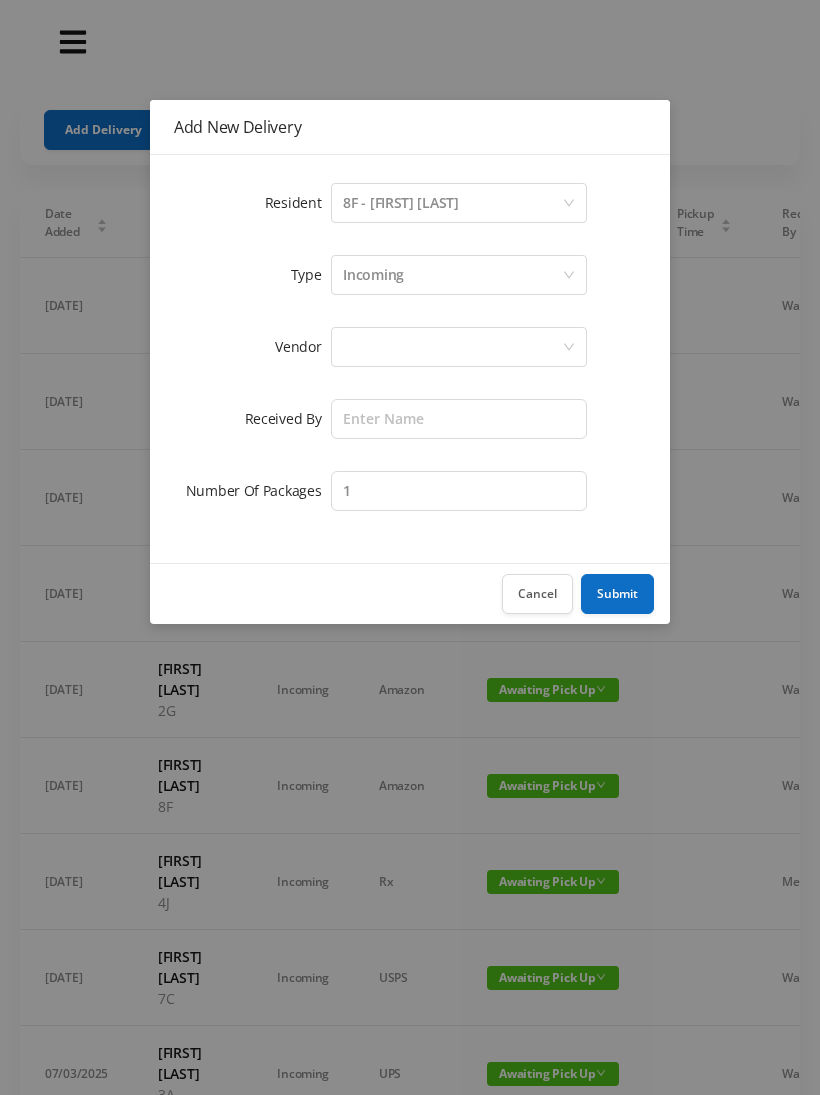 click at bounding box center (452, 203) 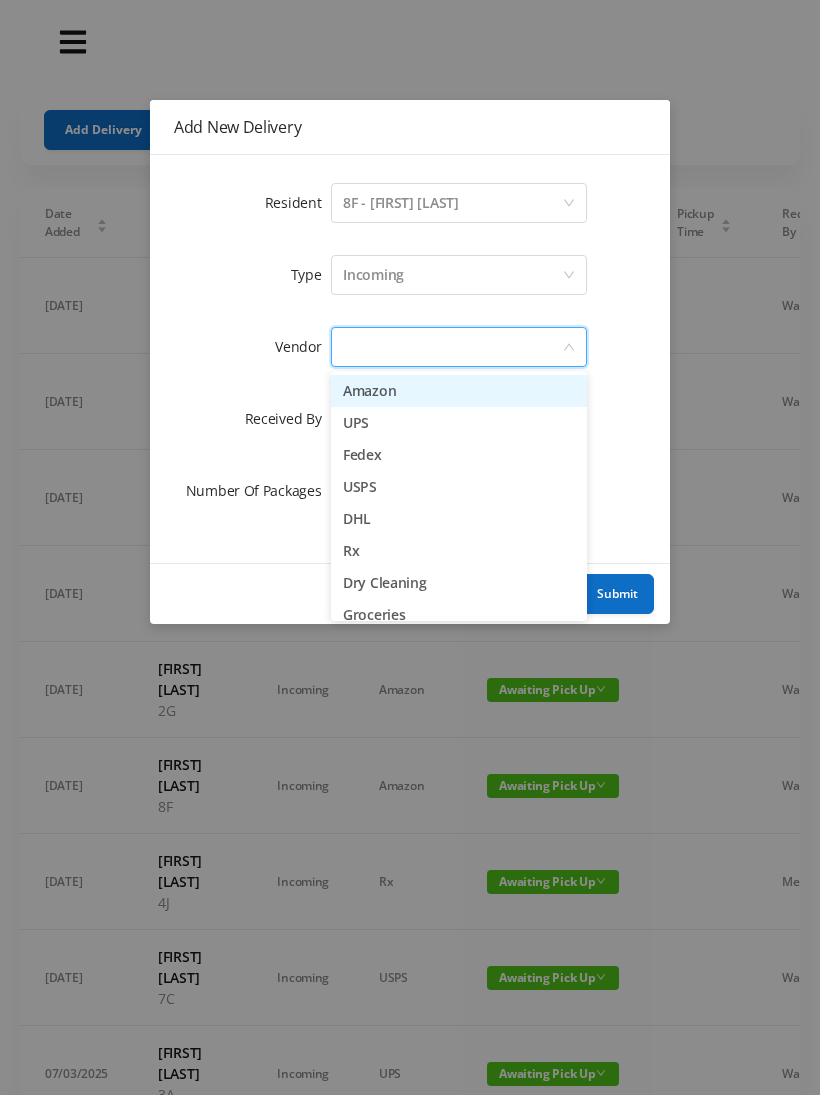 click on "Amazon" at bounding box center [459, 391] 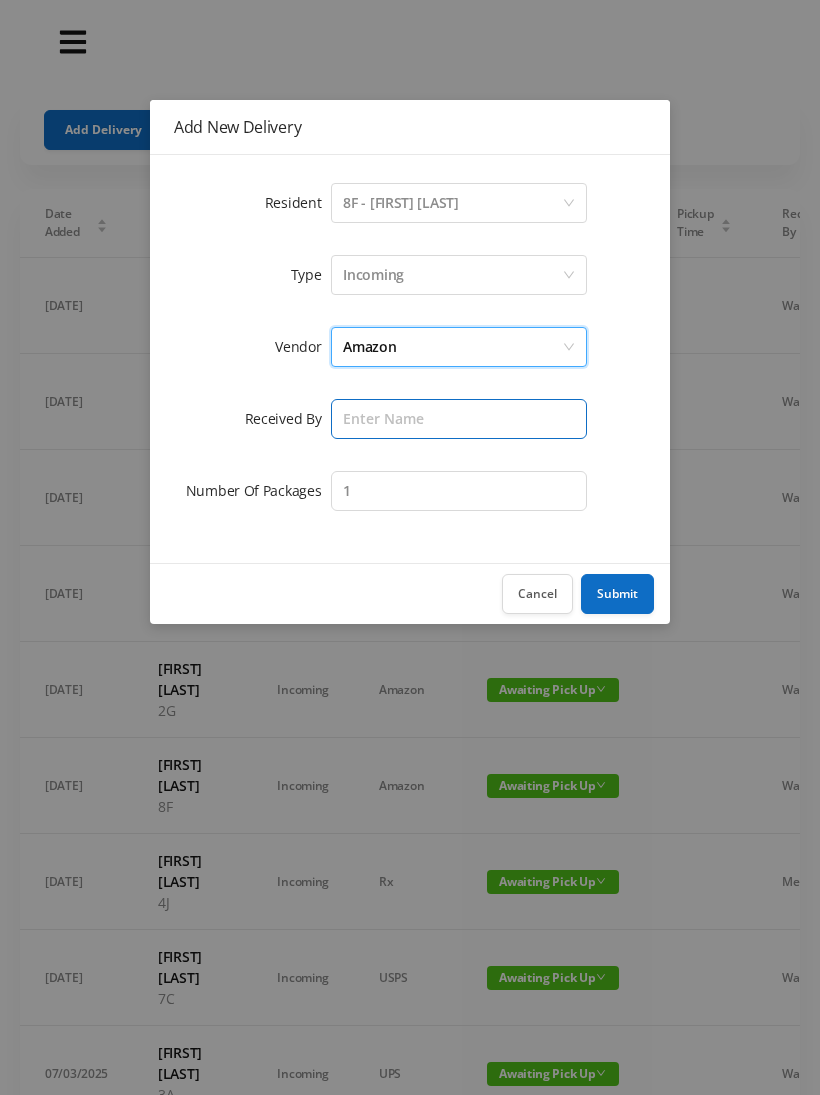 click at bounding box center (459, 419) 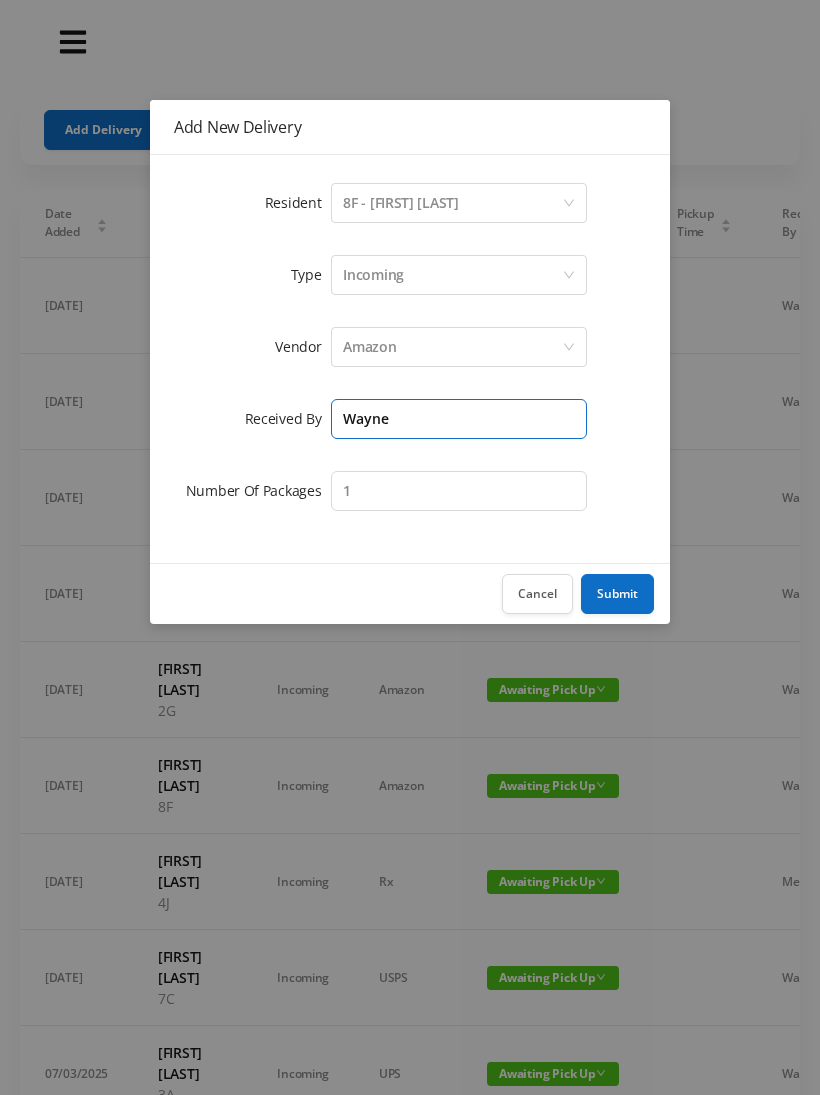 type on "[FIRST]" 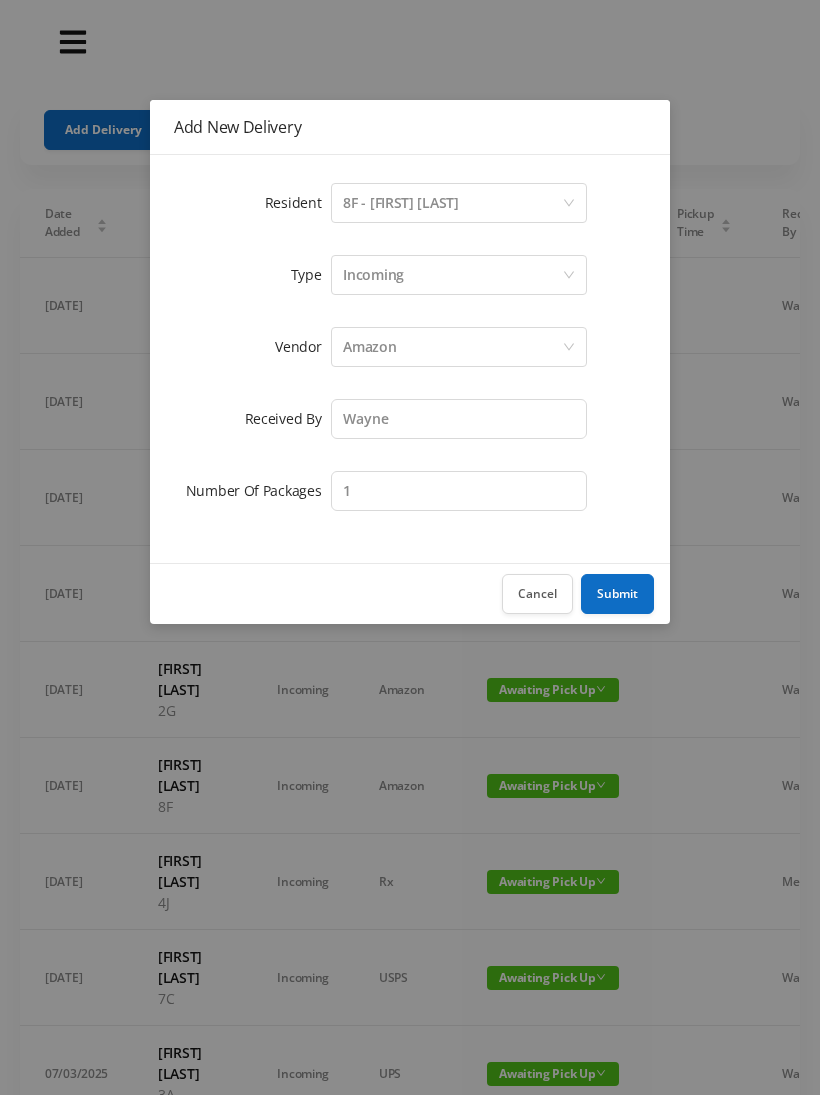 click on "Amazon" at bounding box center [452, 203] 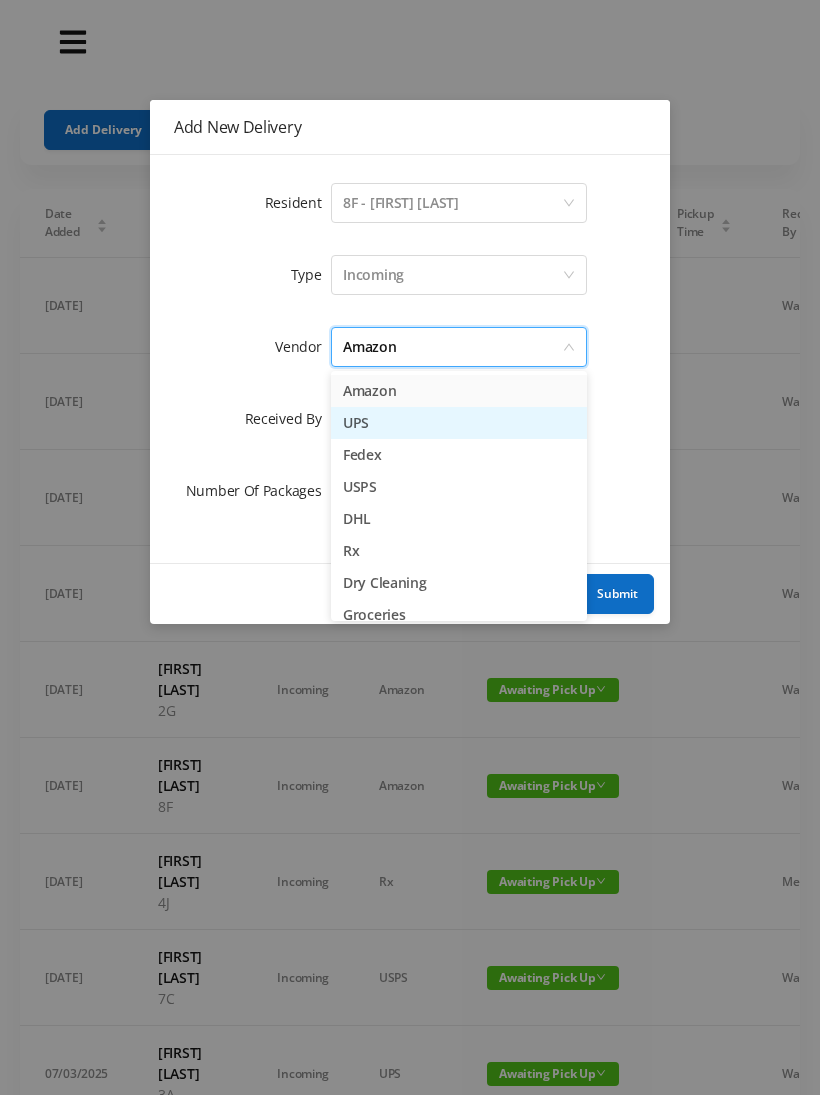 click on "UPS" at bounding box center [459, 423] 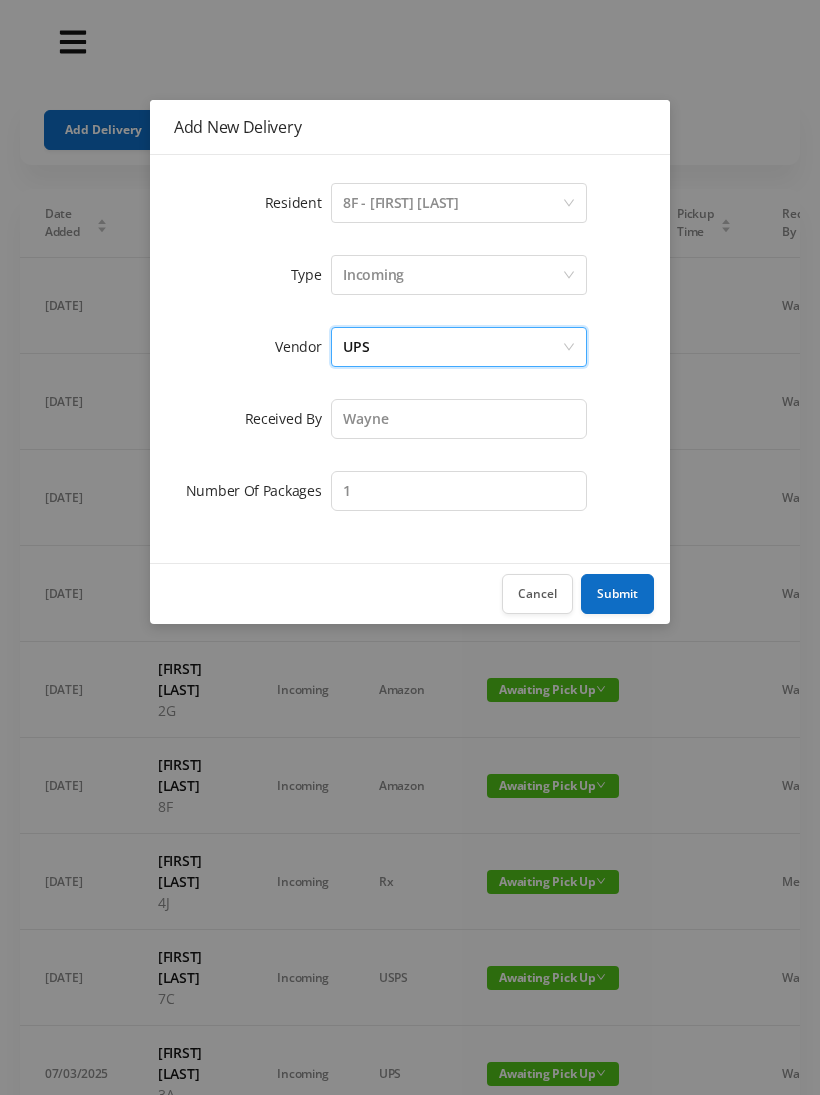 click on "Submit" at bounding box center (617, 594) 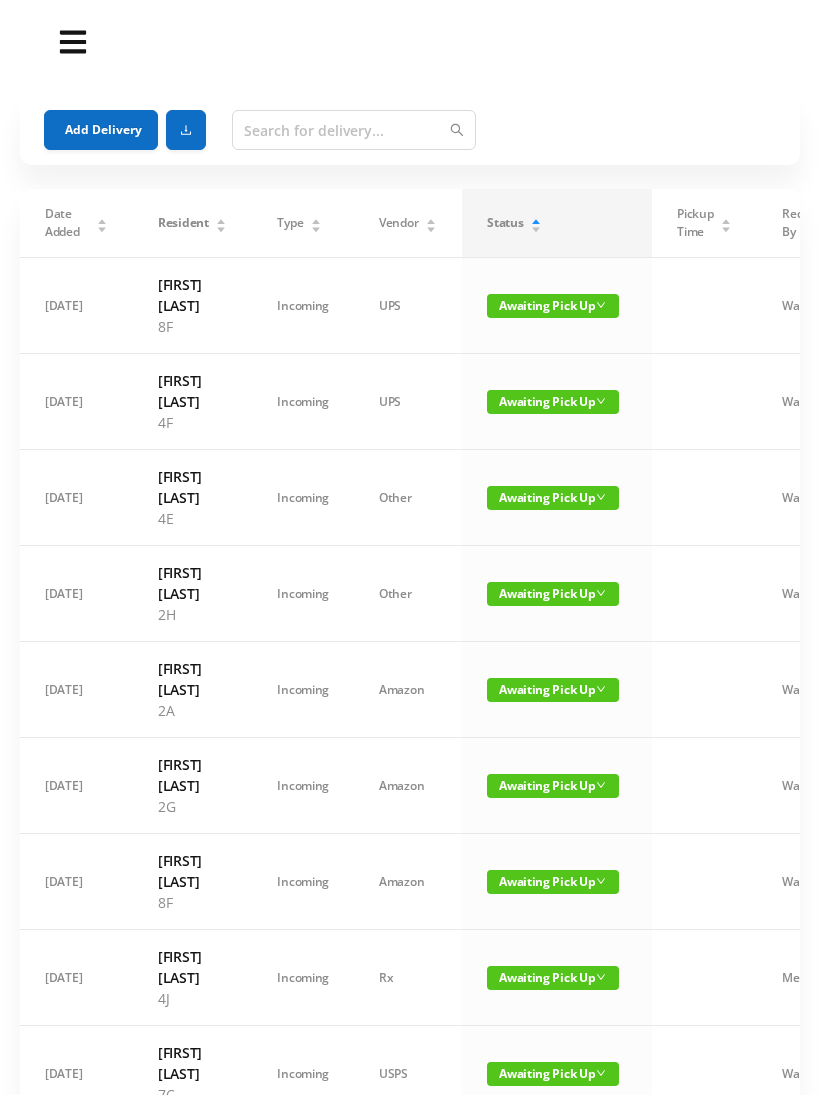 click on "Add Delivery" at bounding box center (101, 130) 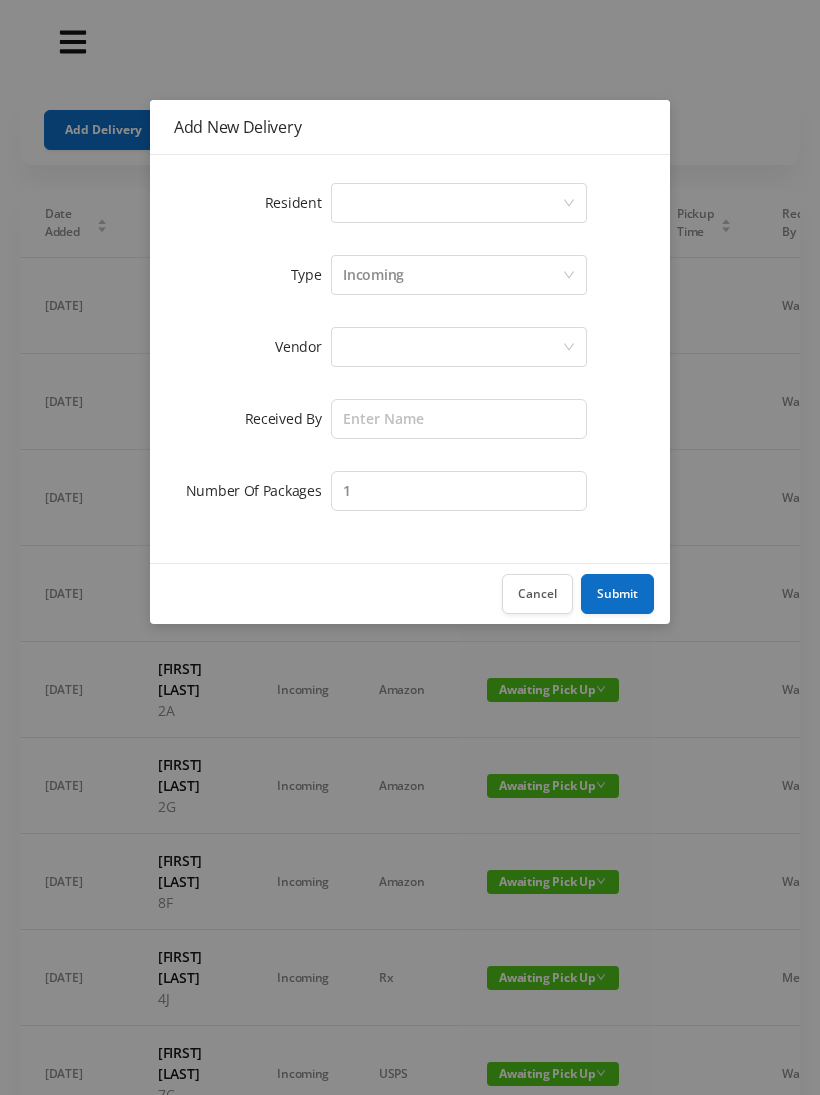 click on "Select a person" at bounding box center (452, 203) 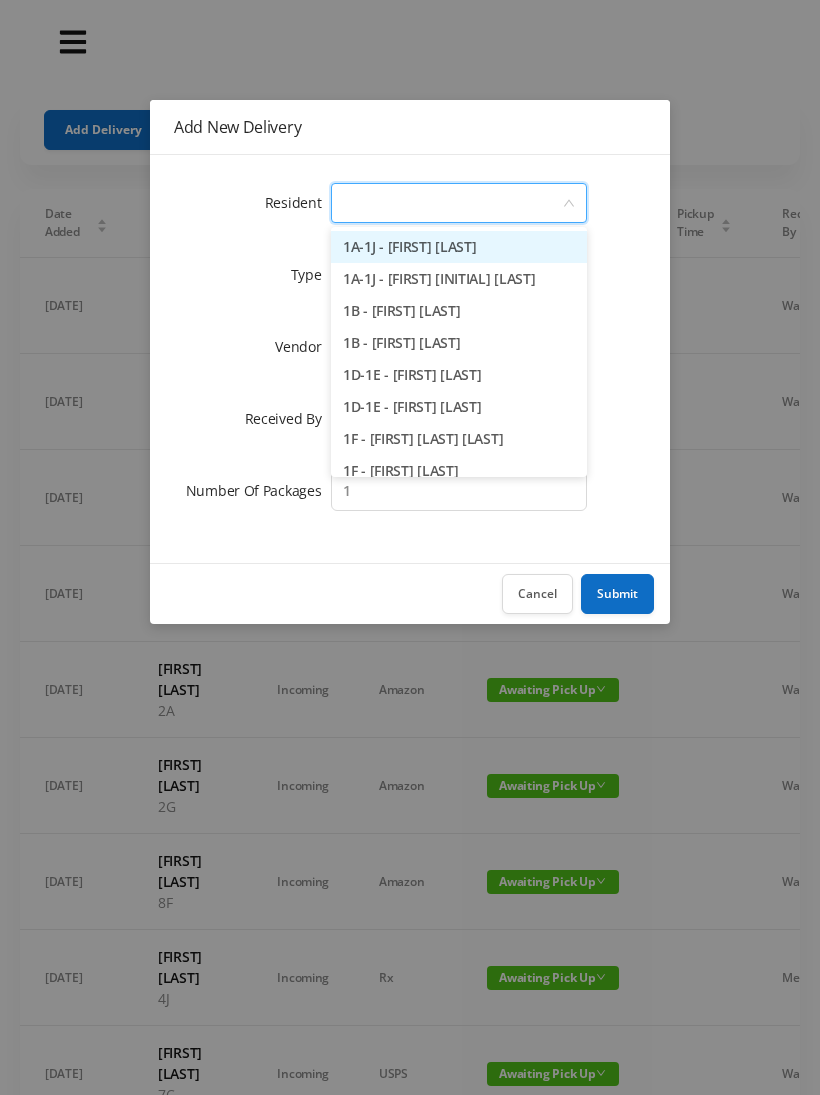 type on "4" 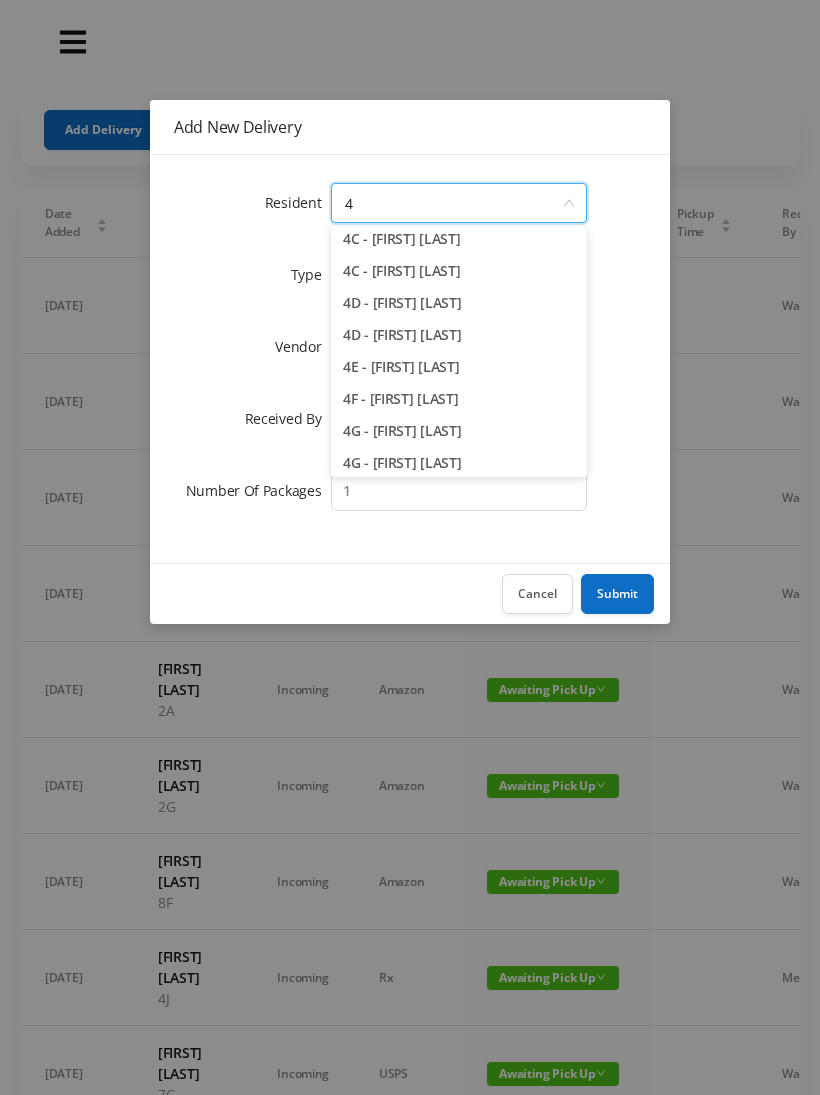 scroll, scrollTop: 171, scrollLeft: 0, axis: vertical 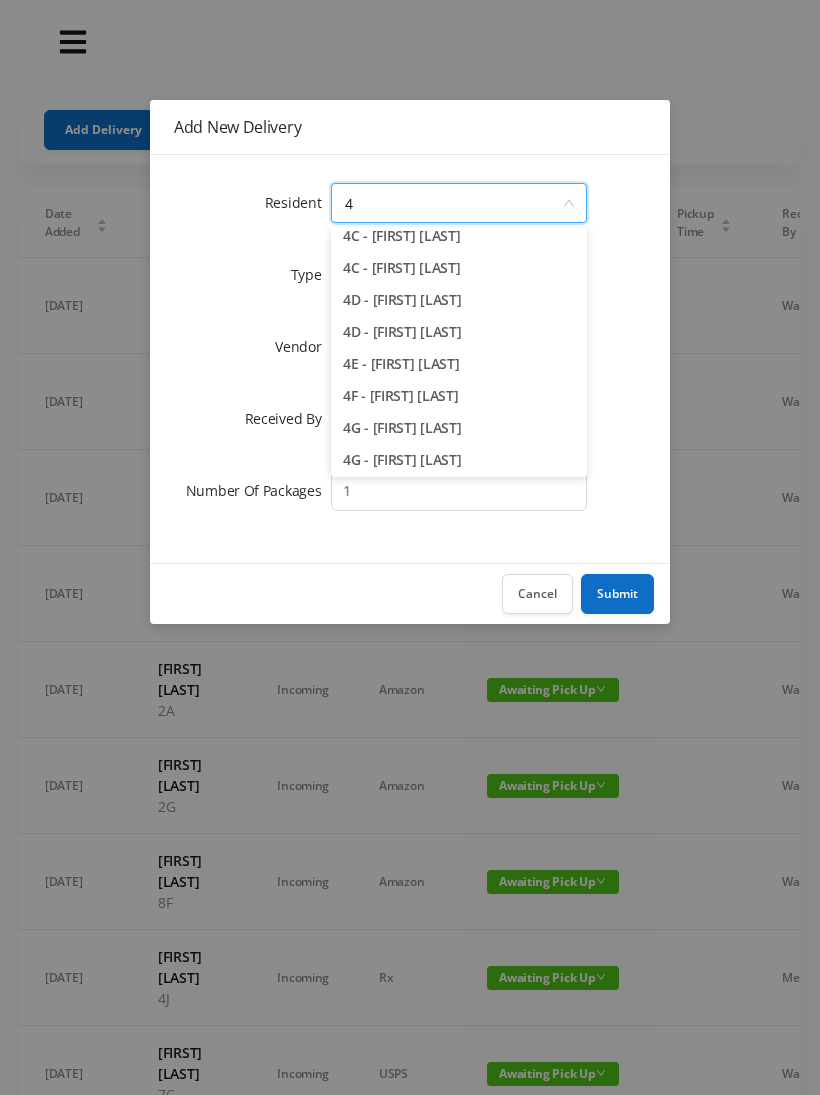click on "4E - [FIRST] [LAST]" at bounding box center [459, 364] 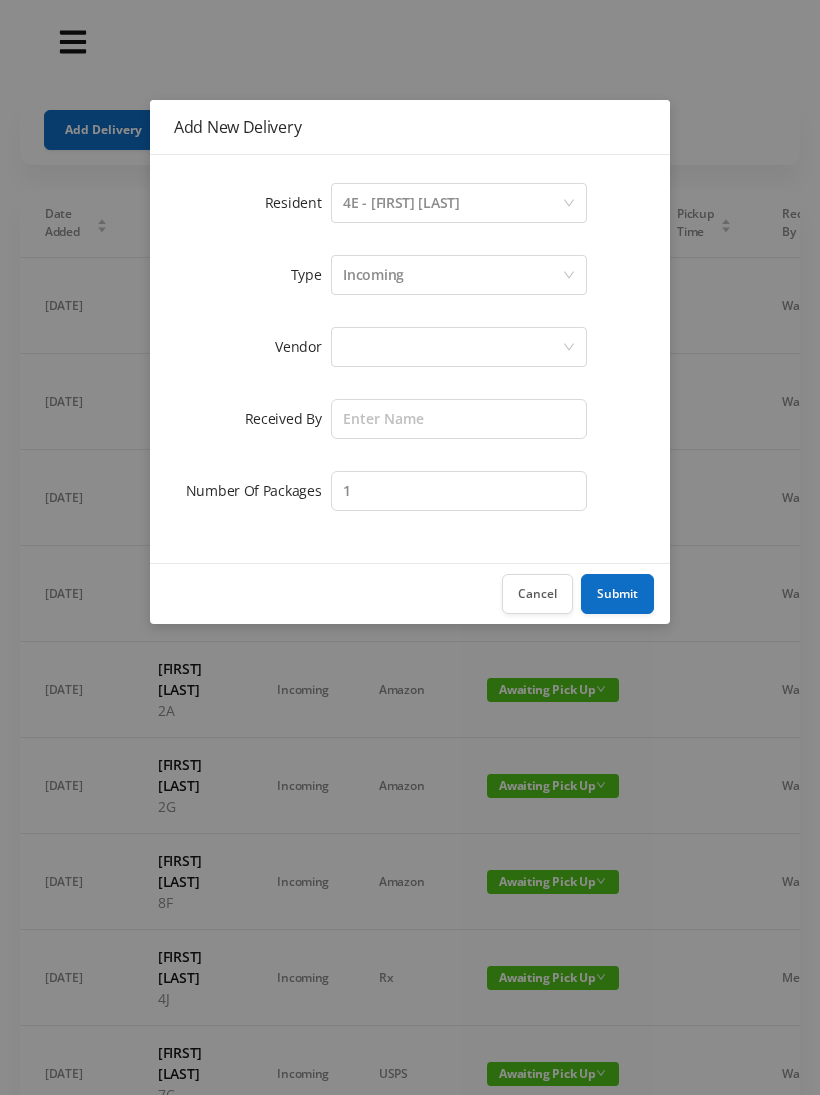 click at bounding box center (452, 203) 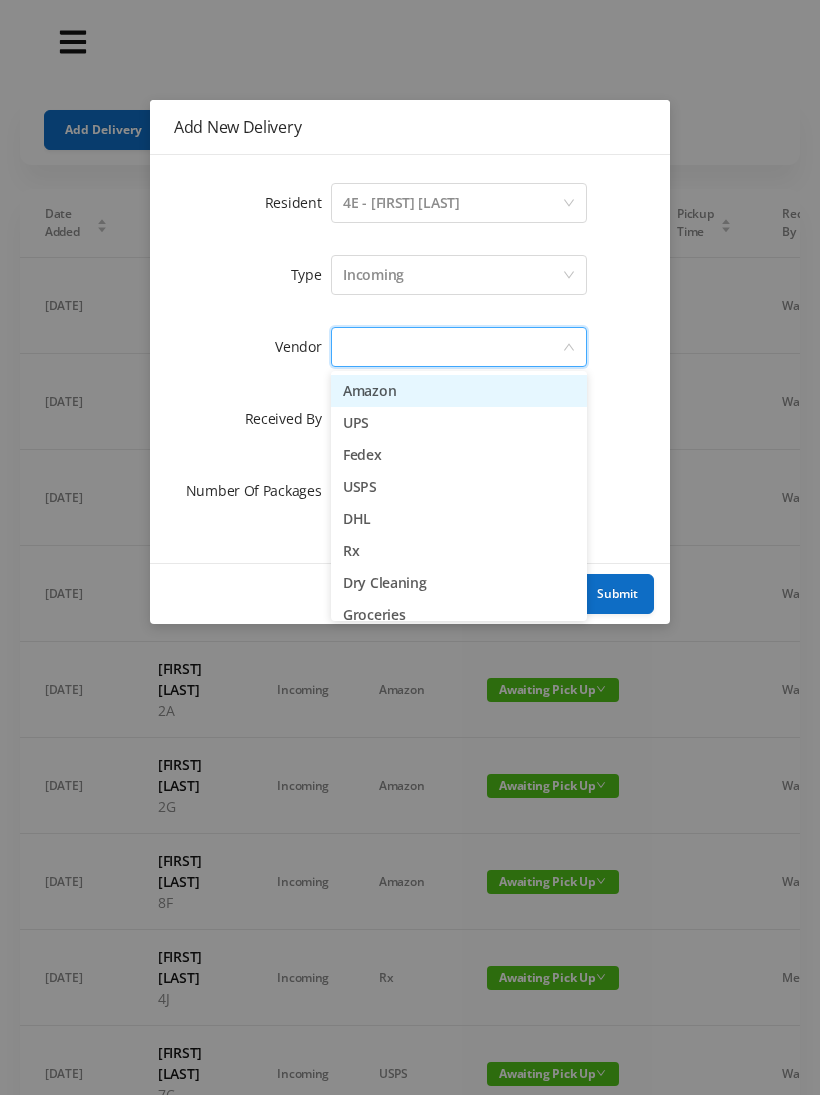 click on "UPS" at bounding box center (459, 423) 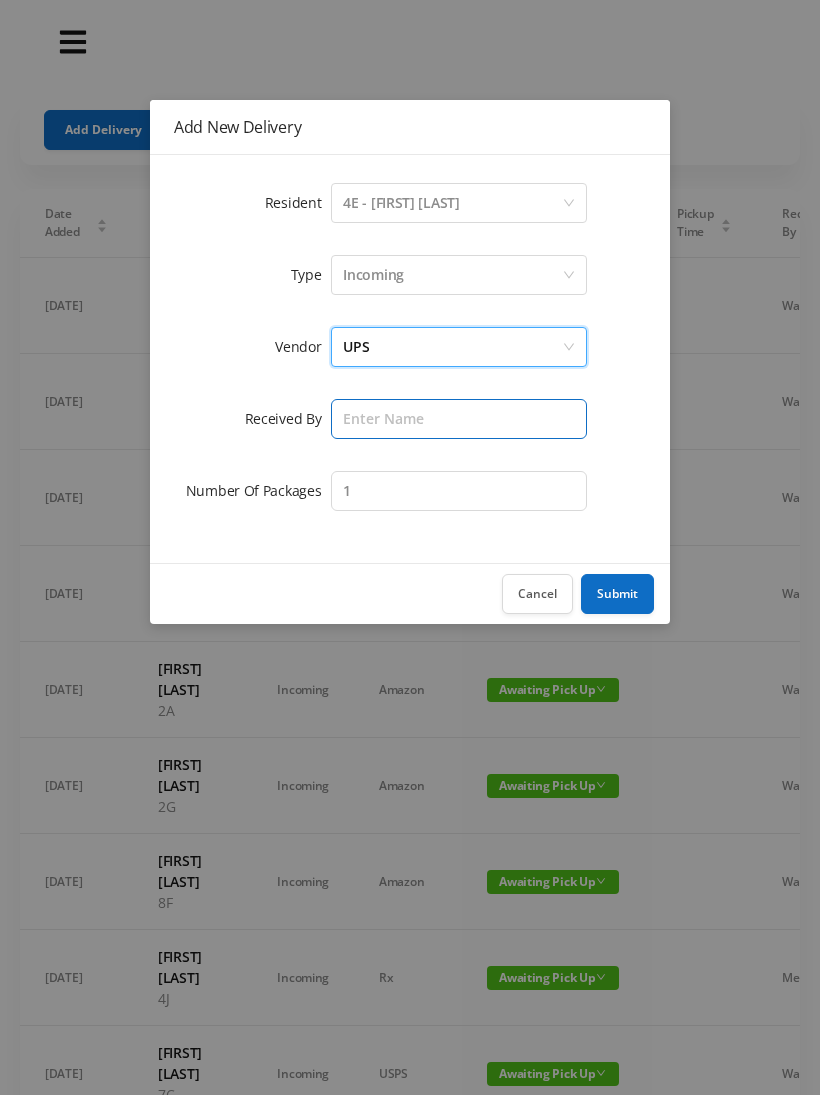 click at bounding box center (459, 419) 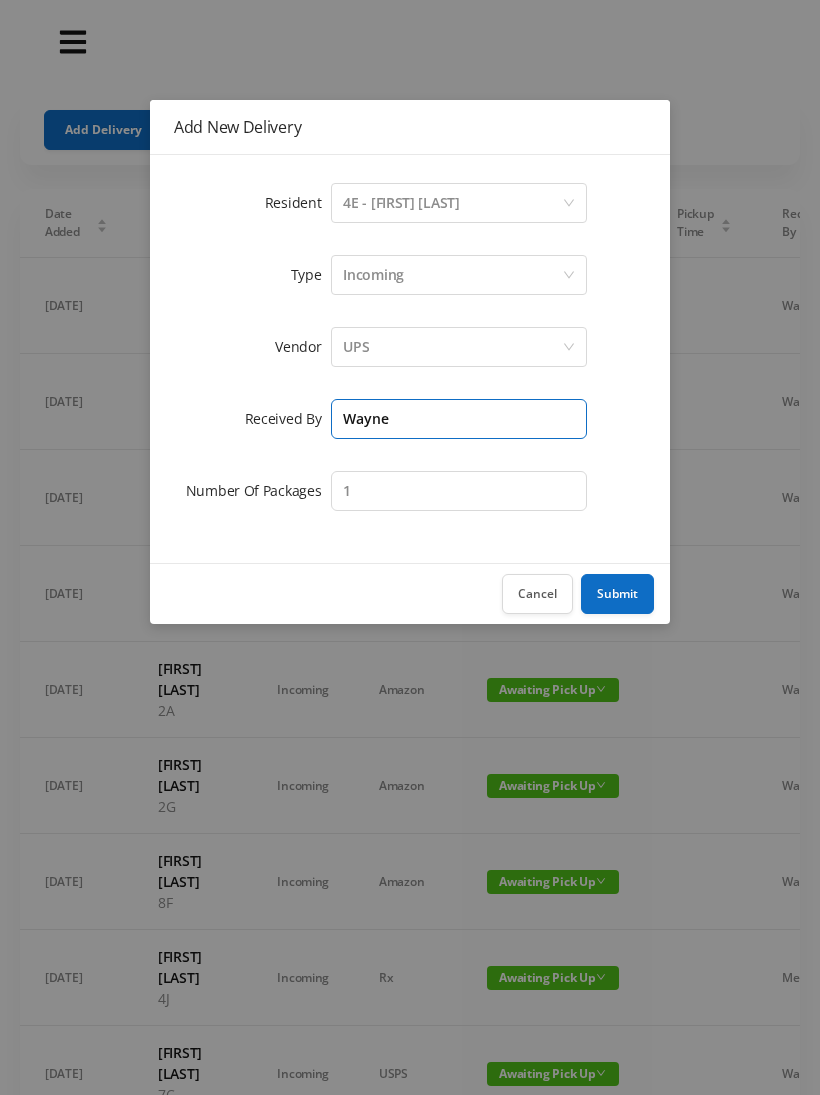type on "[FIRST]" 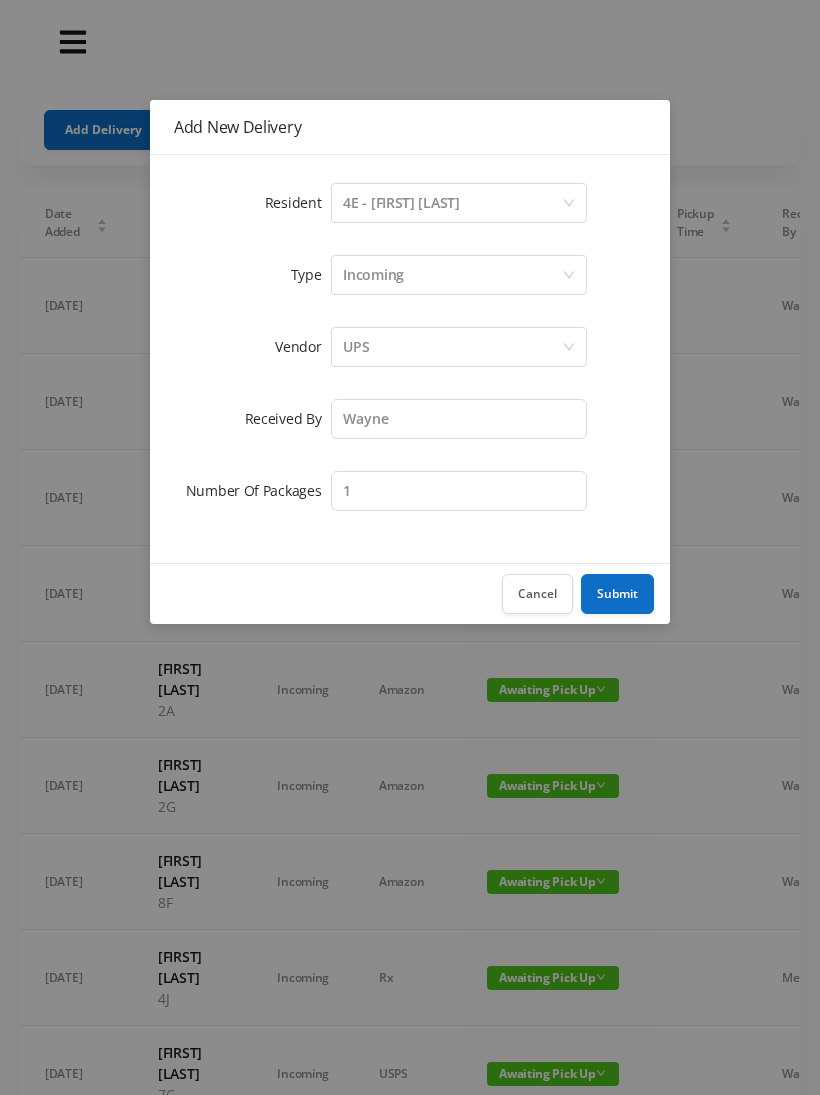 click on "Submit" at bounding box center (617, 594) 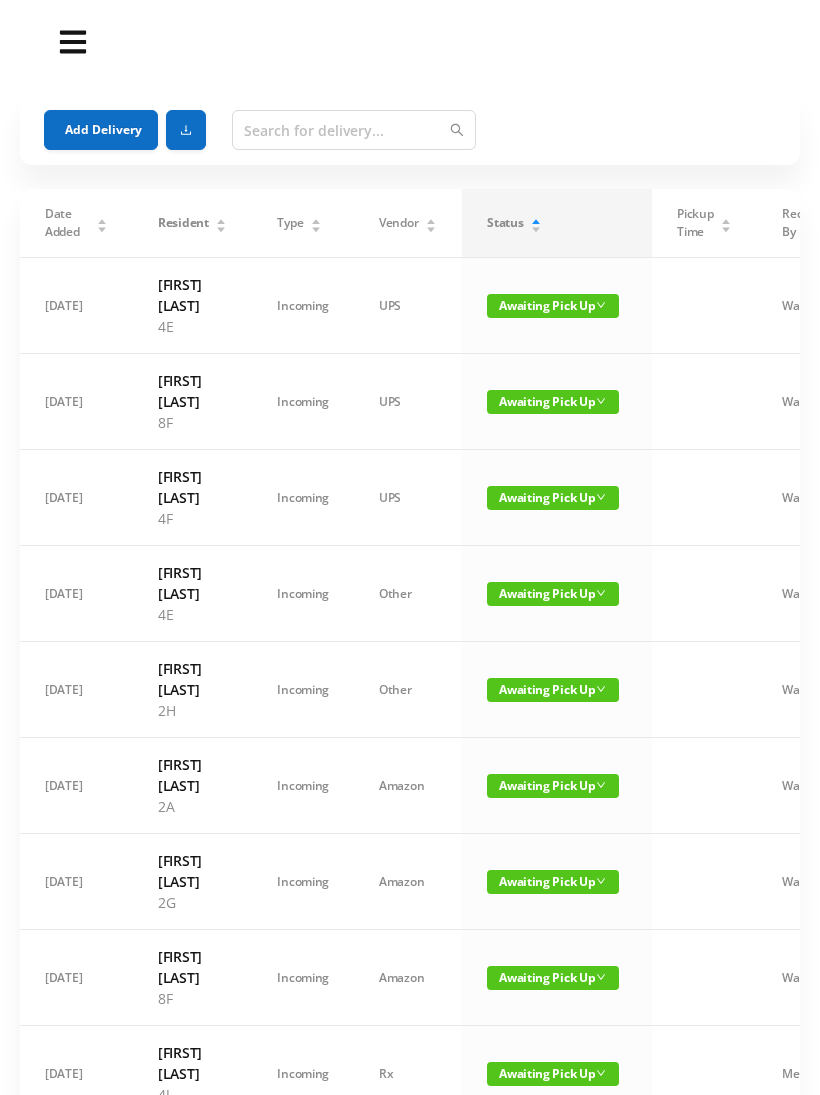 click on "Date Added Resident Type Vendor Status Pickup Time Received By Packages [DATE] [FIRST] [LAST] 4E Incoming UPS  Awaiting Pick Up  [FIRST]  1 edit delete [DATE] [FIRST] [LAST] 8F Incoming UPS  Awaiting Pick Up  [FIRST]  1 edit delete [DATE] [FIRST] [LAST] 4F Incoming UPS  Awaiting Pick Up  [FIRST]  1 edit delete [DATE] [FIRST] [LAST] 4E Incoming Other  Awaiting Pick Up  [FIRST]  1 edit delete [DATE] [FIRST] [LAST] 2H Incoming Other  Awaiting Pick Up  [FIRST]  1 edit delete [DATE] [FIRST] [LAST] 2A Incoming Amazon  Awaiting Pick Up  [FIRST]  1 edit delete [DATE] [FIRST] [LAST]  2G Incoming Amazon  Awaiting Pick Up  [FIRST]  1 edit delete [DATE] [FIRST] [LAST] 8F Incoming Amazon  Awaiting Pick Up  [FIRST]  1 edit delete [DATE] [FIRST] [LAST] 4J Incoming Rx  Awaiting Pick Up  [FIRST] 1 edit delete [DATE] [FIRST] [LAST] 7C Incoming USPS  Awaiting Pick Up  [FIRST]  1 edit delete [DATE] [FIRST] [LAST] 3A Incoming UPS  Awaiting Pick Up  [FIRST]  1 edit delete [DATE] [FIRST] [LAST] 3A Incoming Amazon 1" at bounding box center (410, 129) 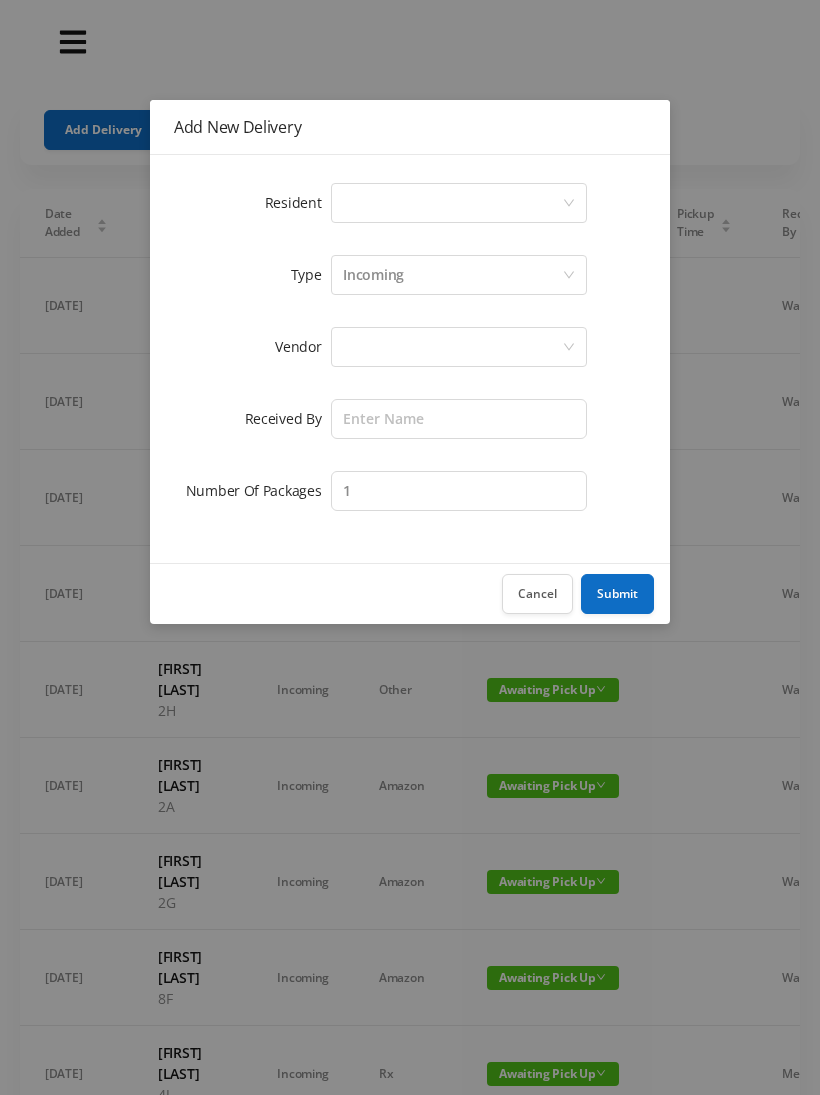 click on "Select a person" at bounding box center (452, 203) 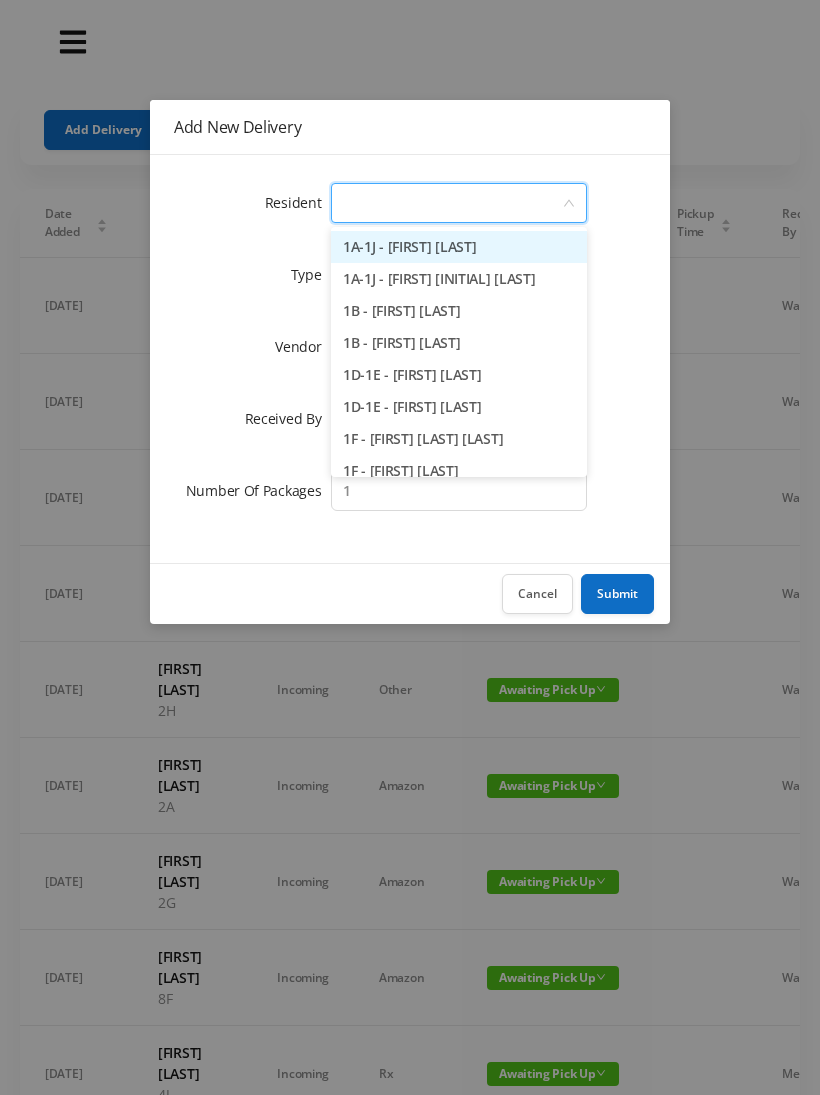 type on "6" 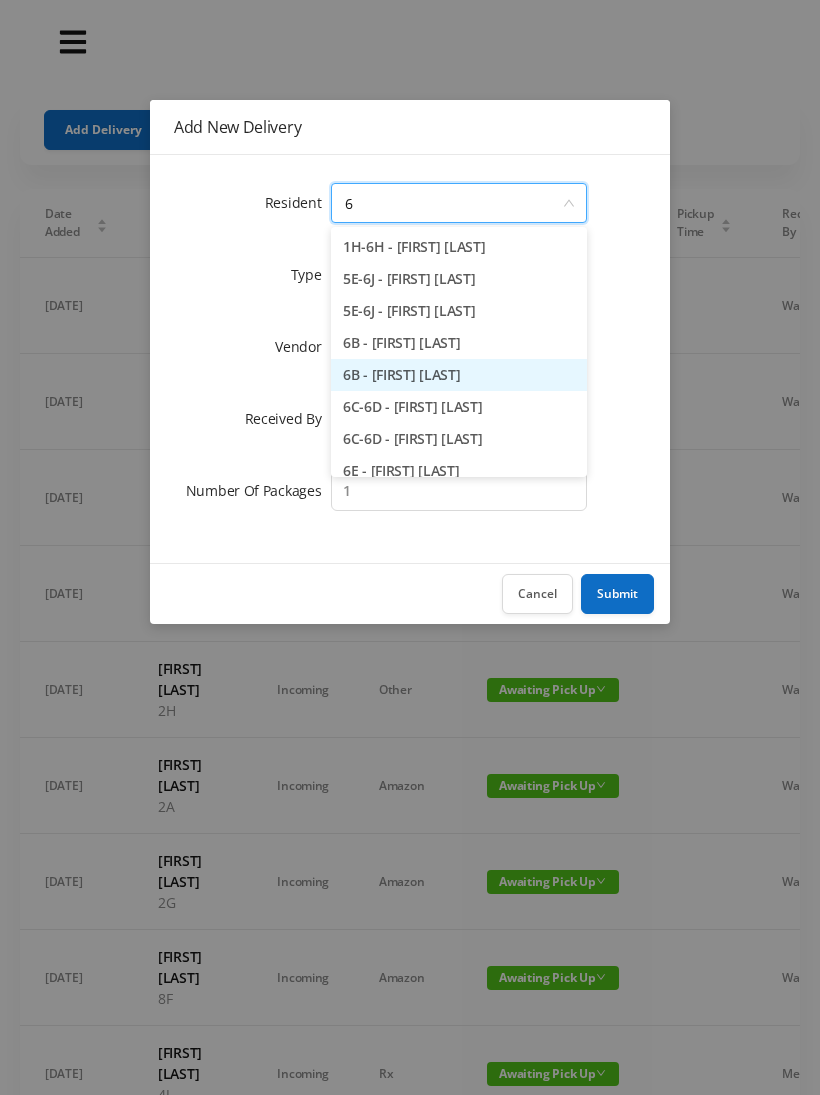 click on "6B - [FIRST] [LAST]" at bounding box center [459, 375] 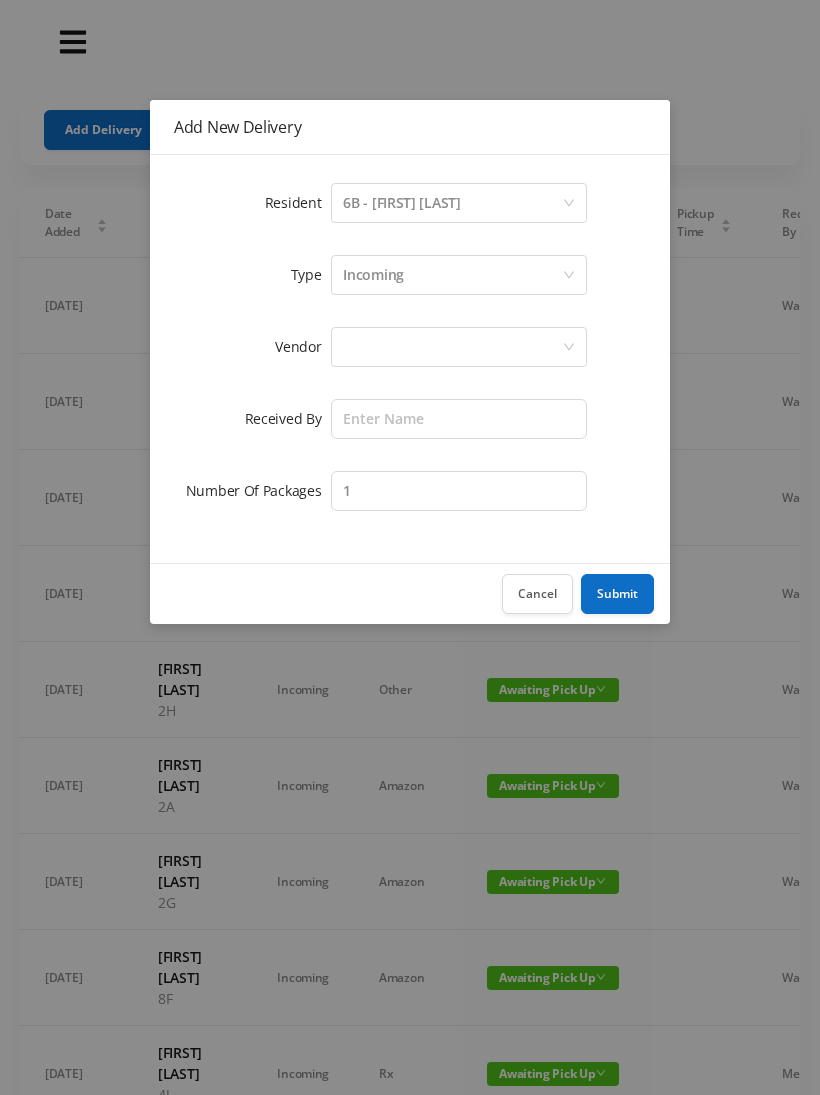click at bounding box center (452, 203) 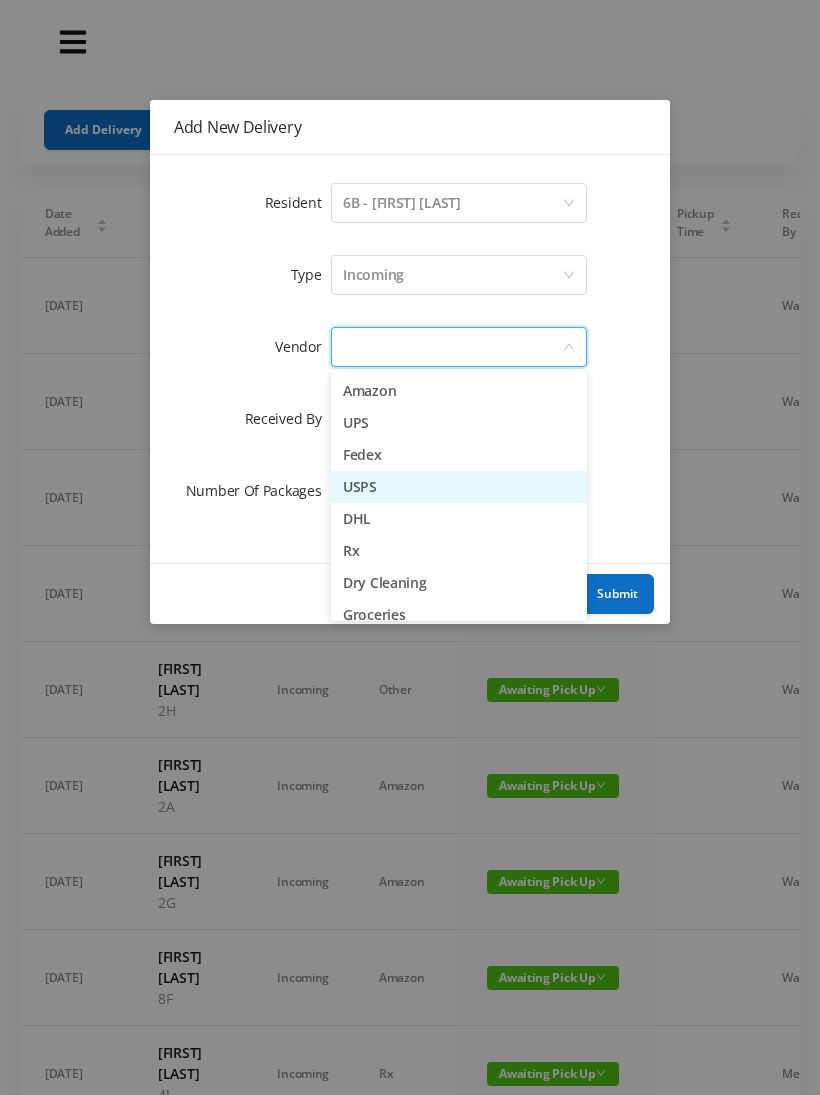 click on "USPS" at bounding box center [459, 487] 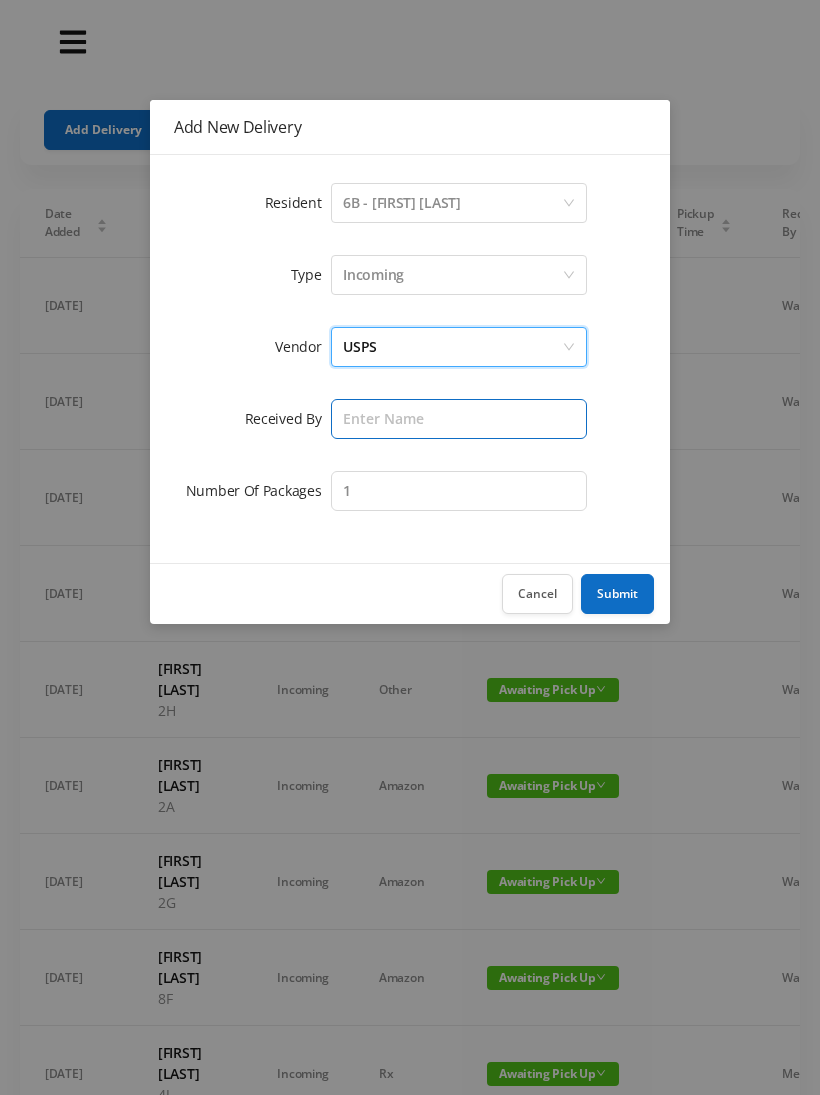 click at bounding box center [459, 419] 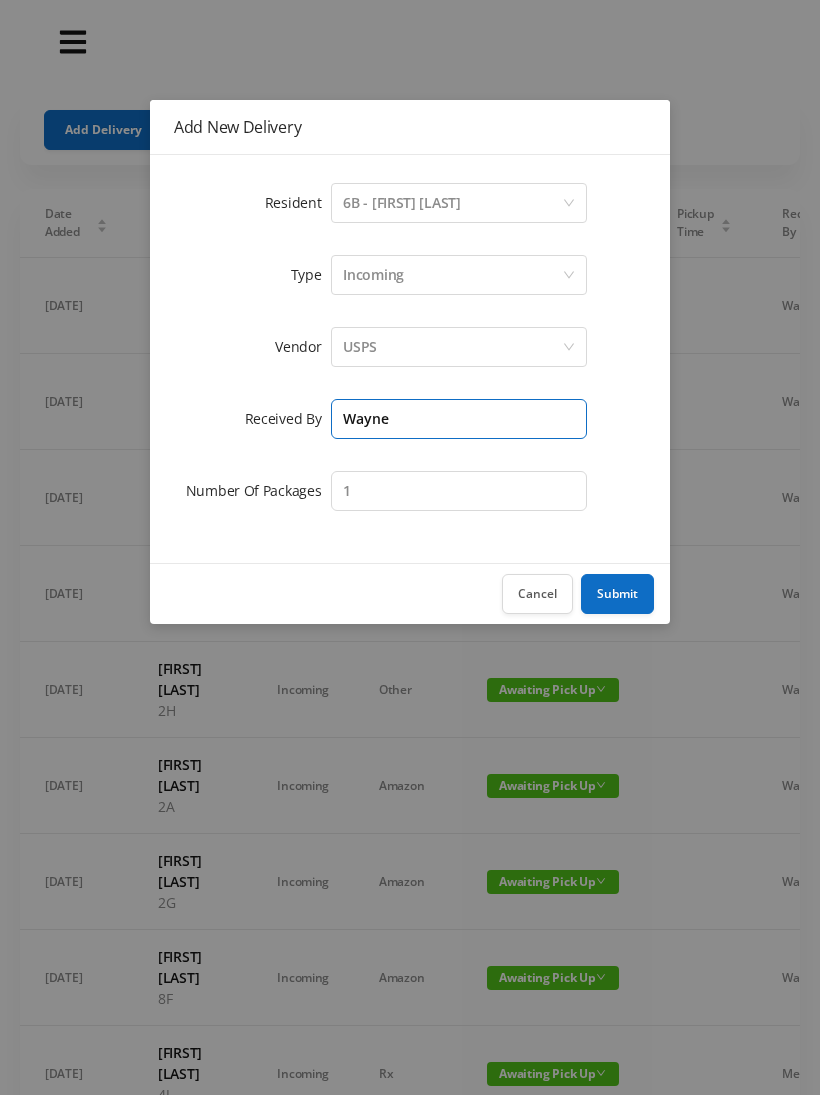 type on "[FIRST]" 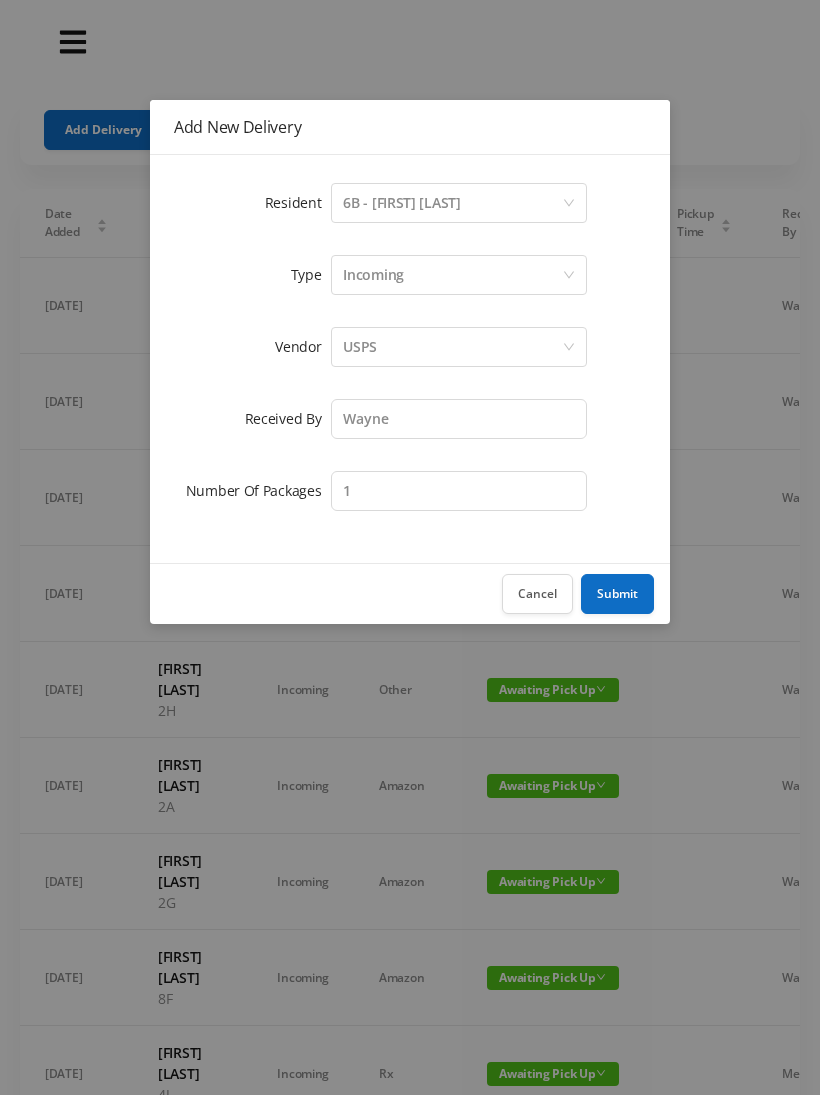 click on "Submit" at bounding box center (617, 594) 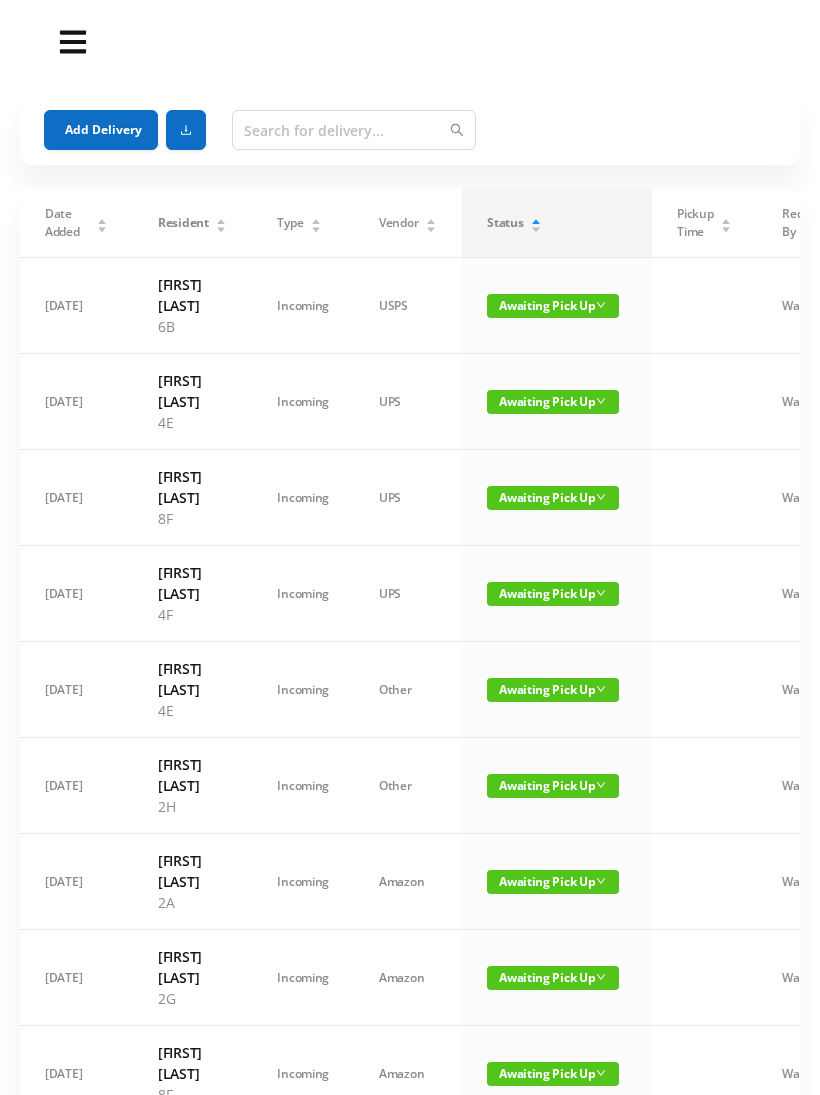 click on "Add Delivery" at bounding box center (101, 130) 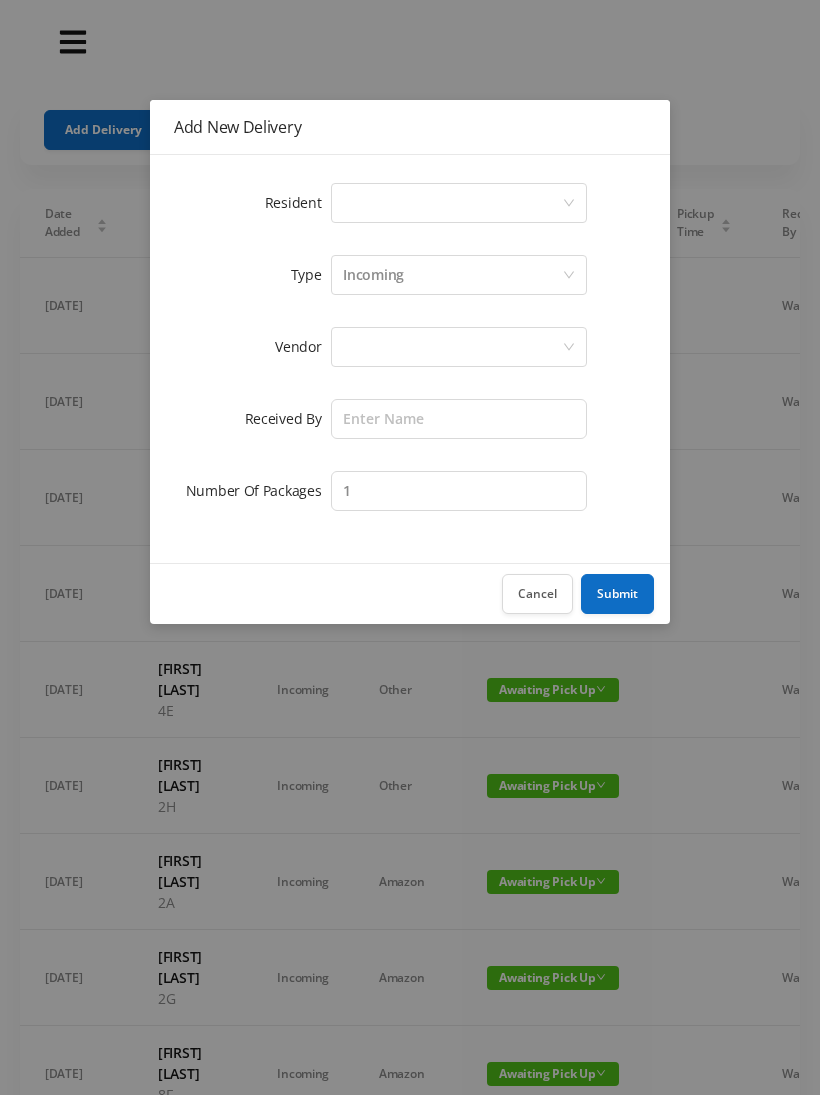 click on "Resident Select a person   Type Incoming Vendor Received By Number Of Packages 1" at bounding box center [410, 359] 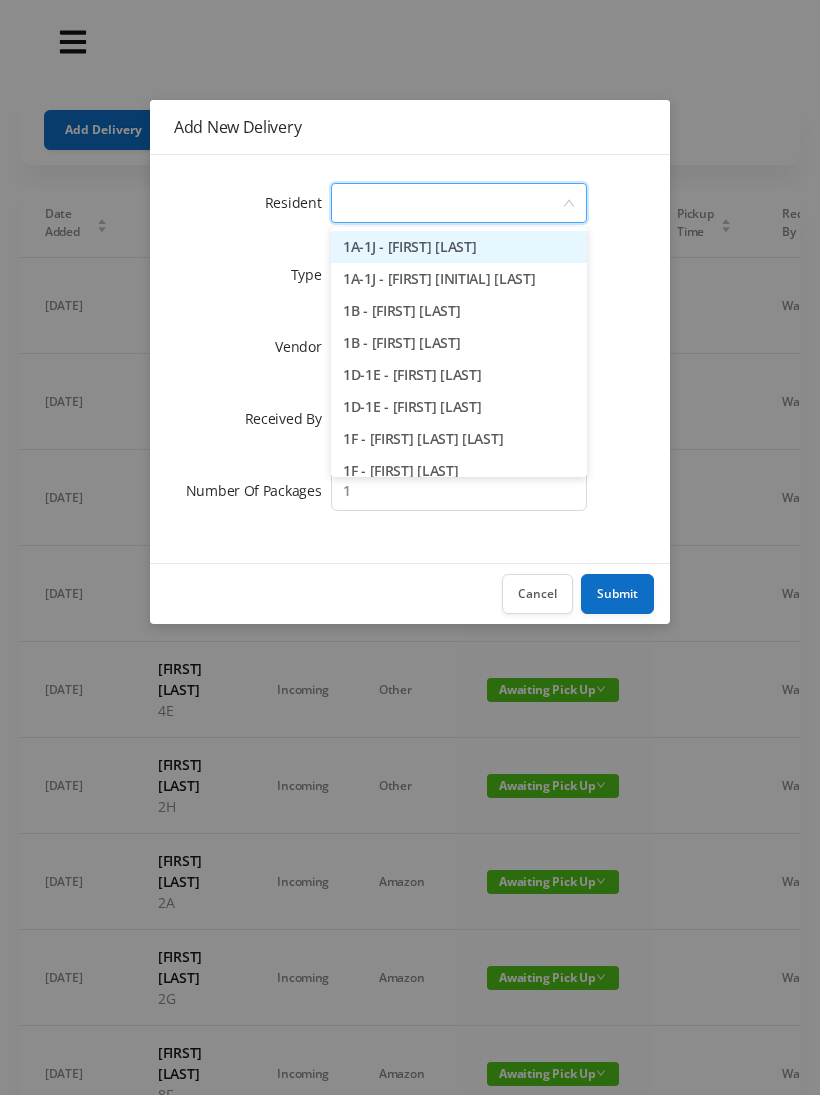 type on "8" 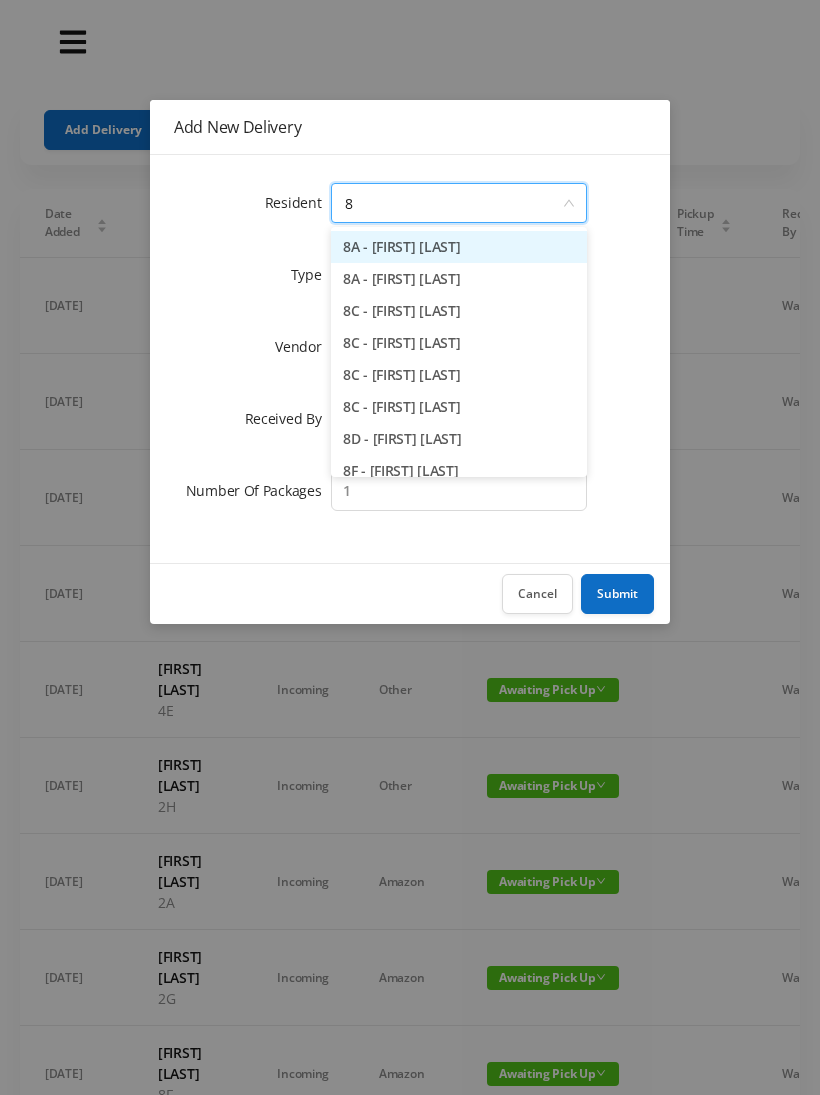 click on "8A - [FIRST] [LAST]" at bounding box center (459, 247) 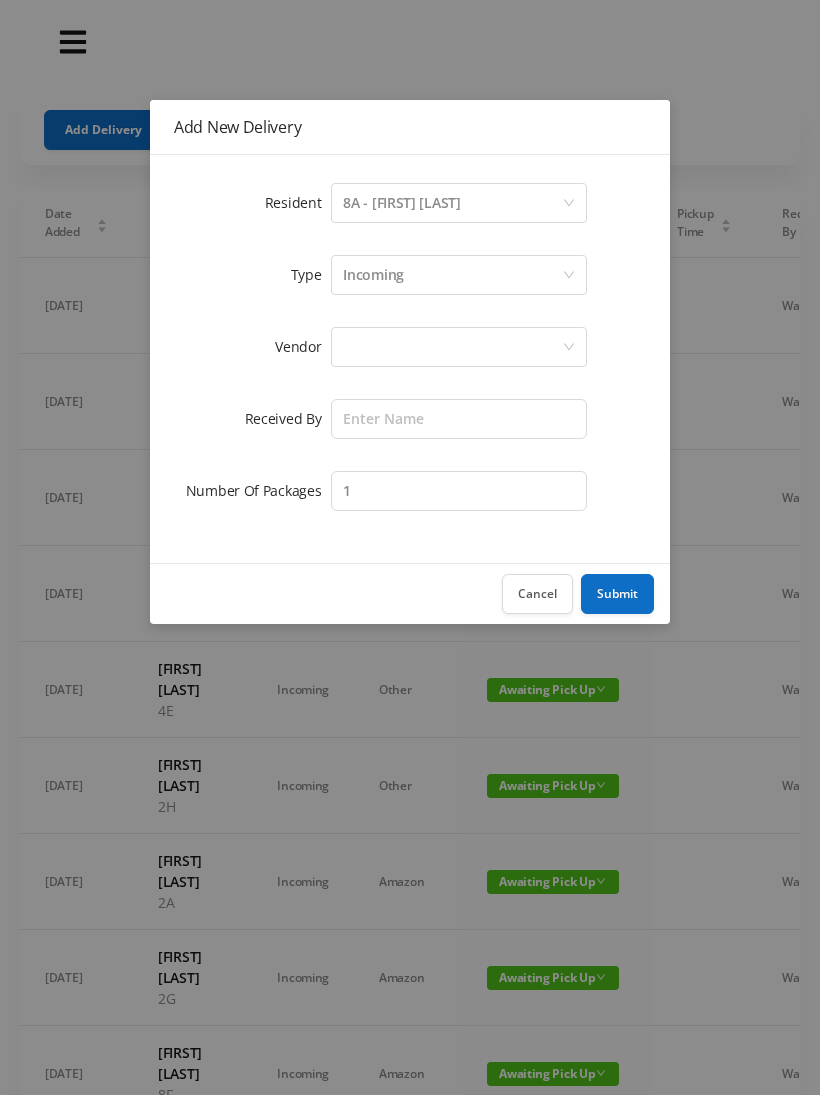 click at bounding box center (452, 203) 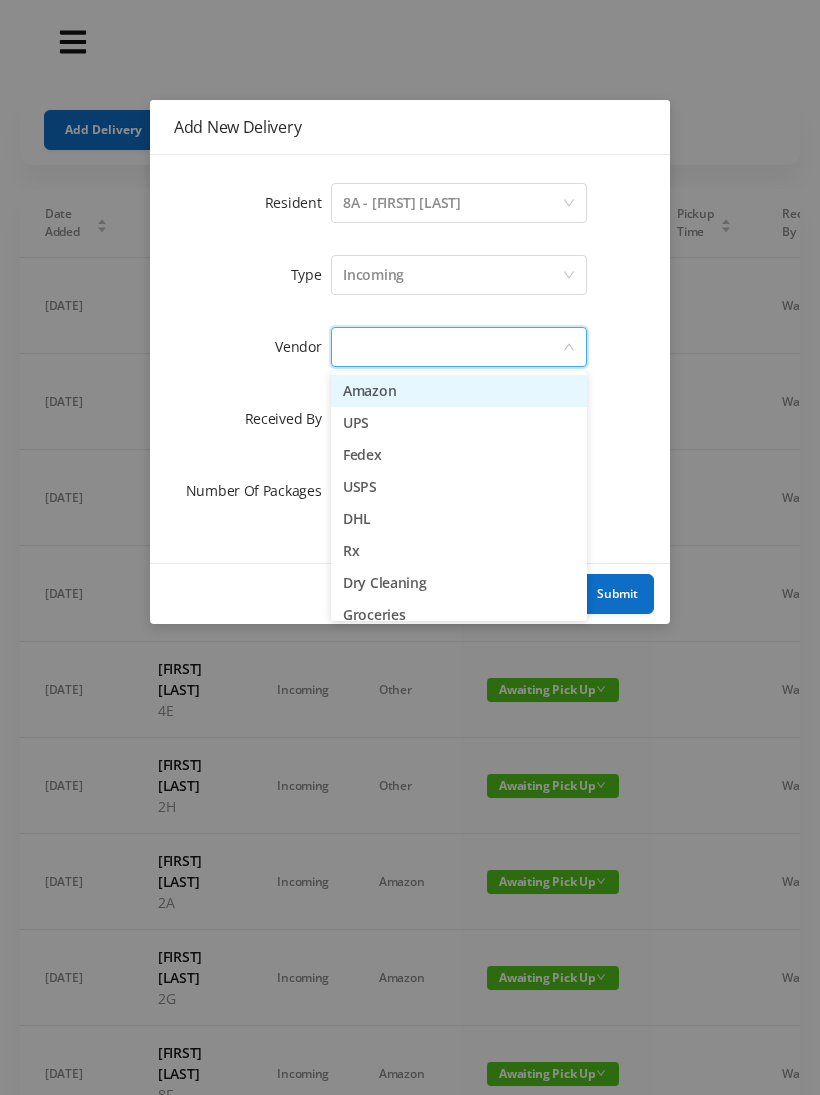 click on "Amazon" at bounding box center [459, 391] 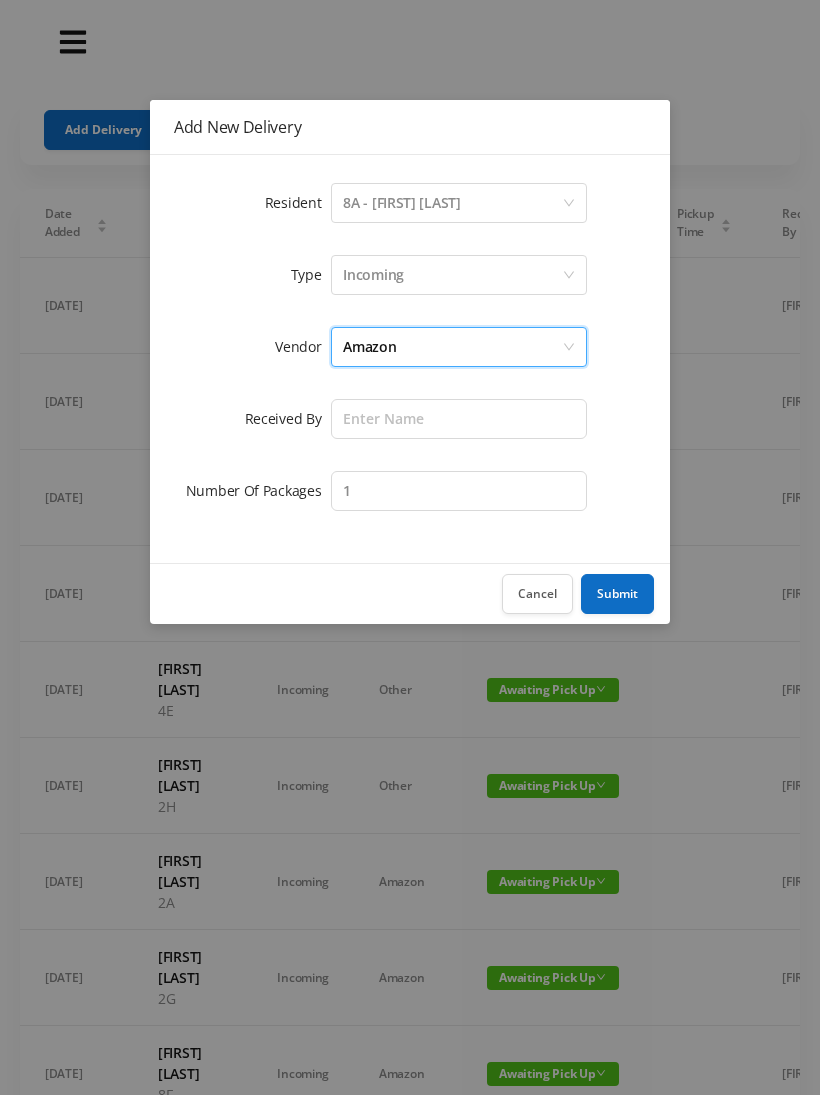 click on "Amazon" at bounding box center (452, 347) 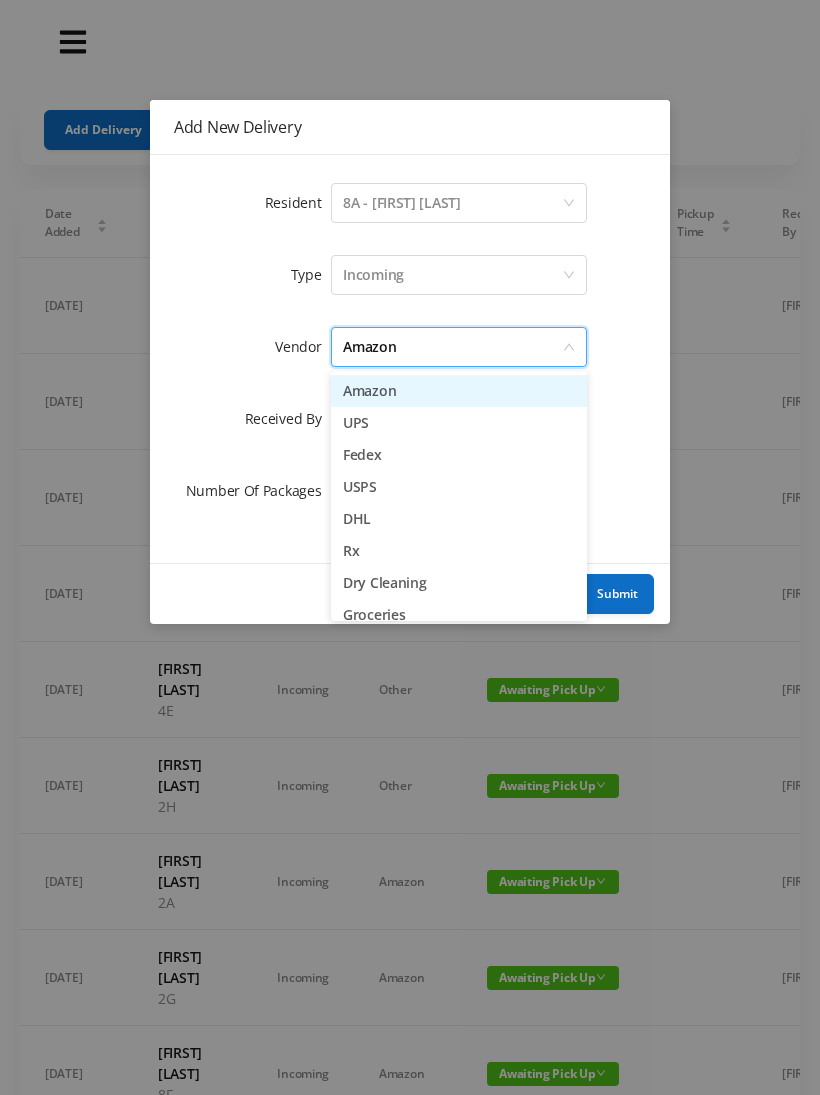 click on "USPS" at bounding box center (459, 487) 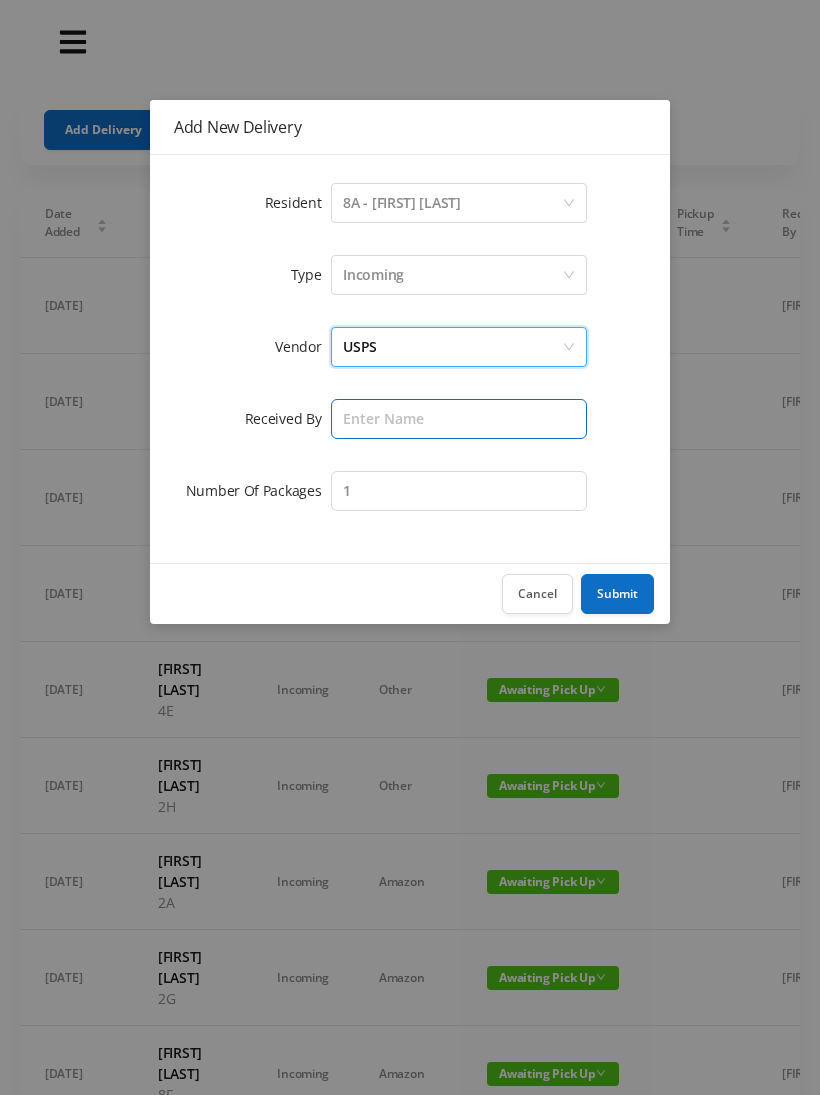 click at bounding box center [459, 419] 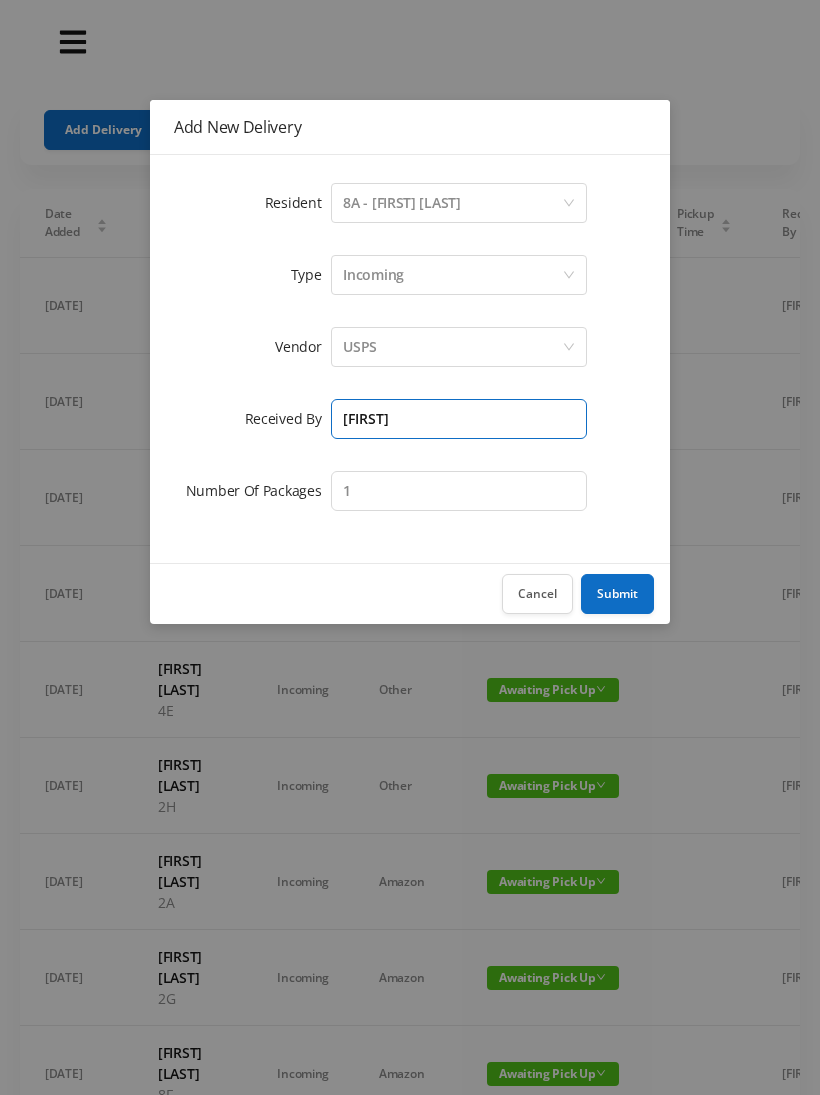 type on "[FIRST]" 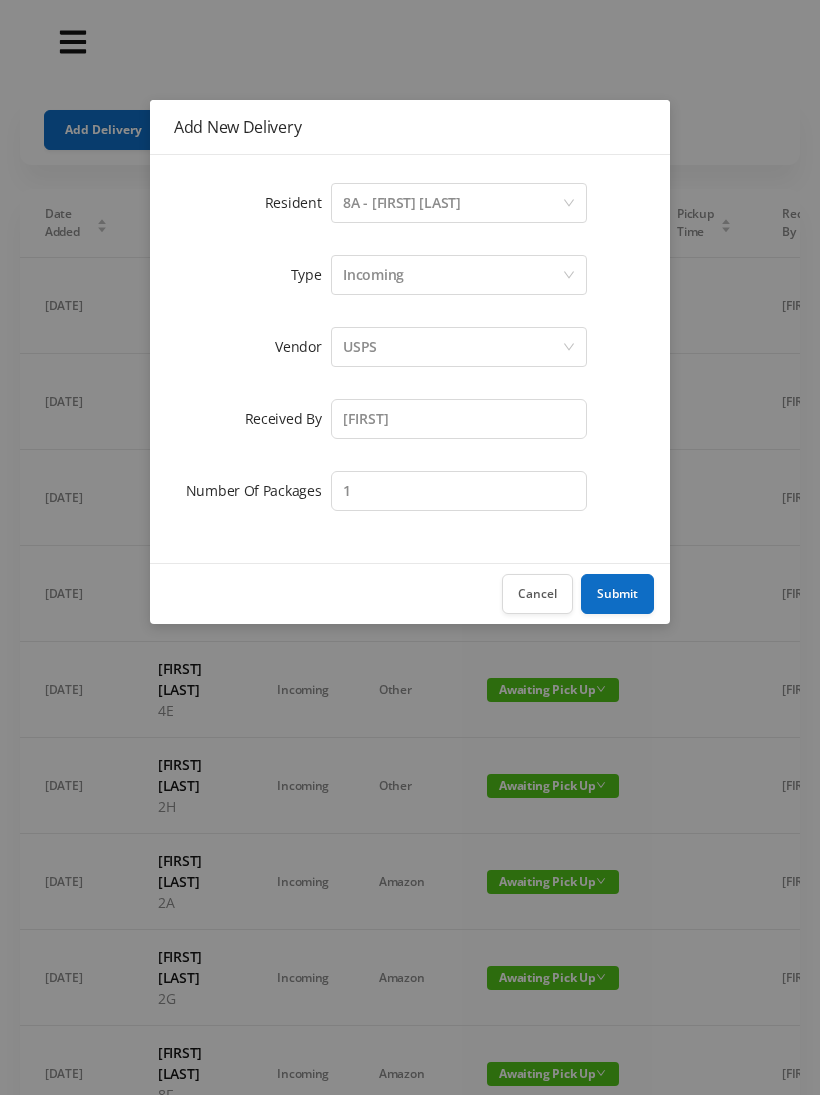 click on "Add New Delivery Resident Select a person  8A - [FIRST] [LAST]  Type Incoming Vendor USPS Received By [FIRST] Number Of Packages 1 Cancel Submit" at bounding box center [410, 547] 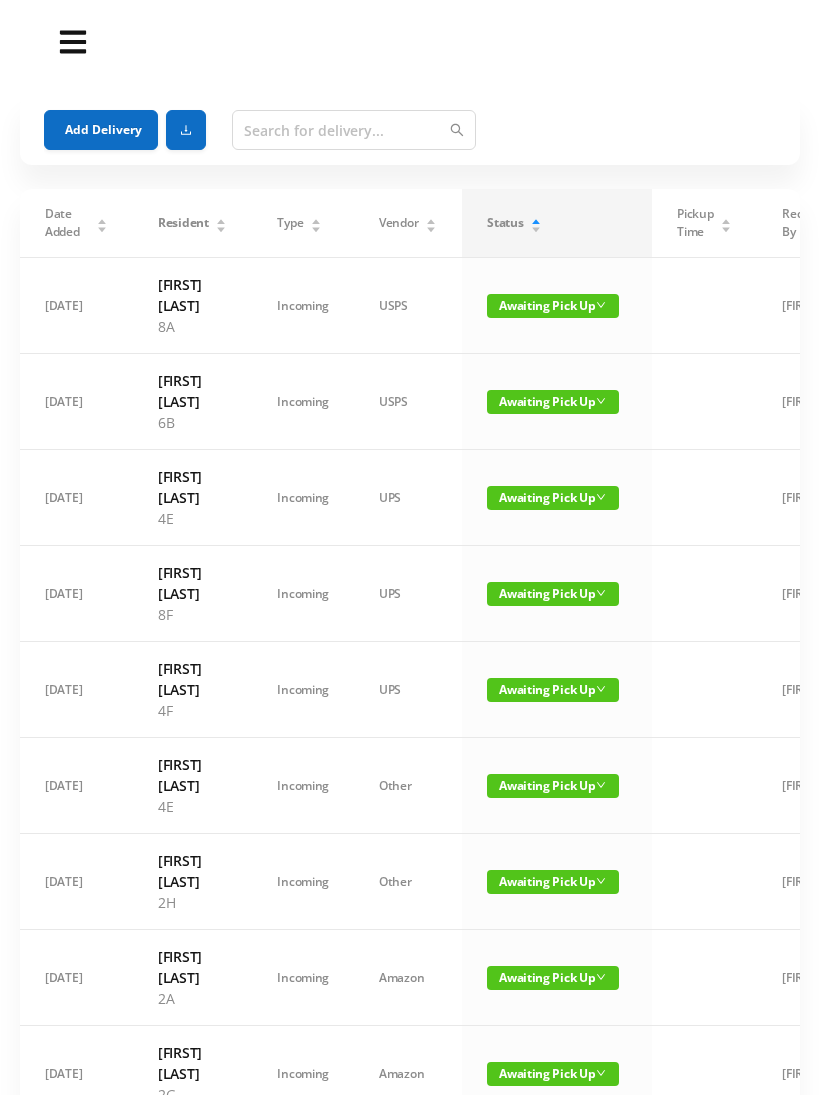 click on "Add Delivery" at bounding box center (101, 130) 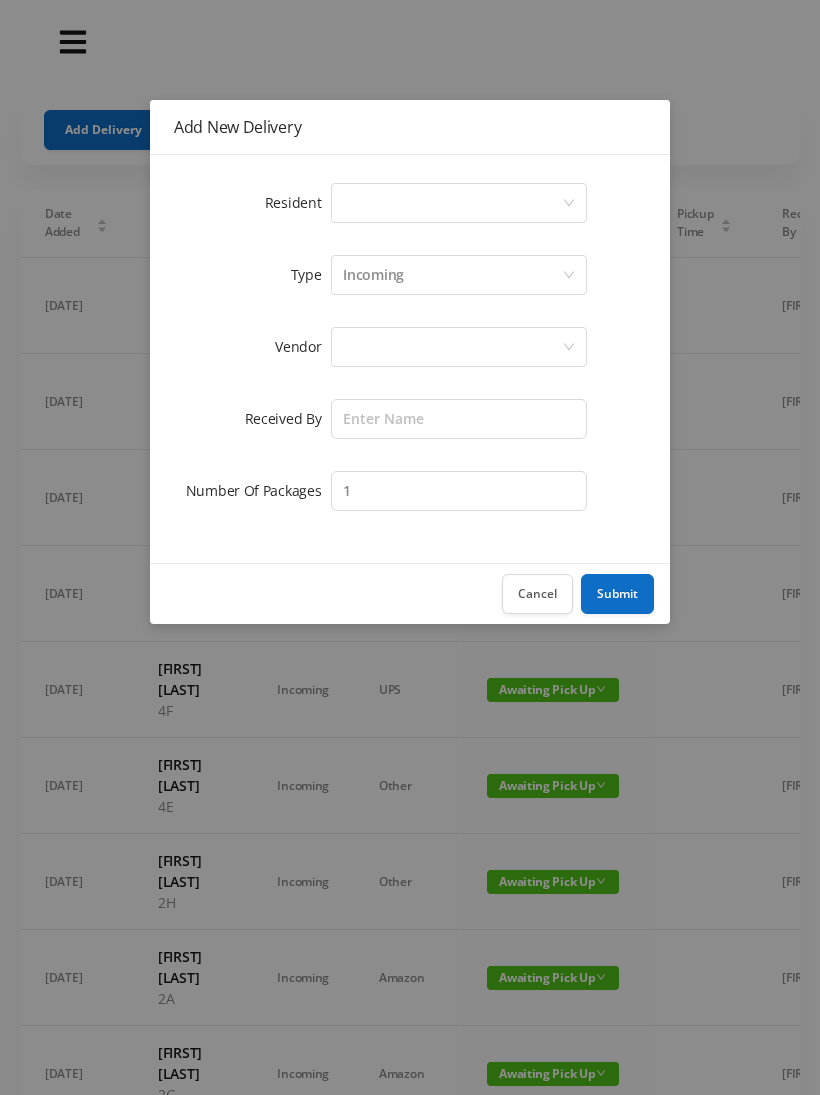 click on "Select a person" at bounding box center (452, 203) 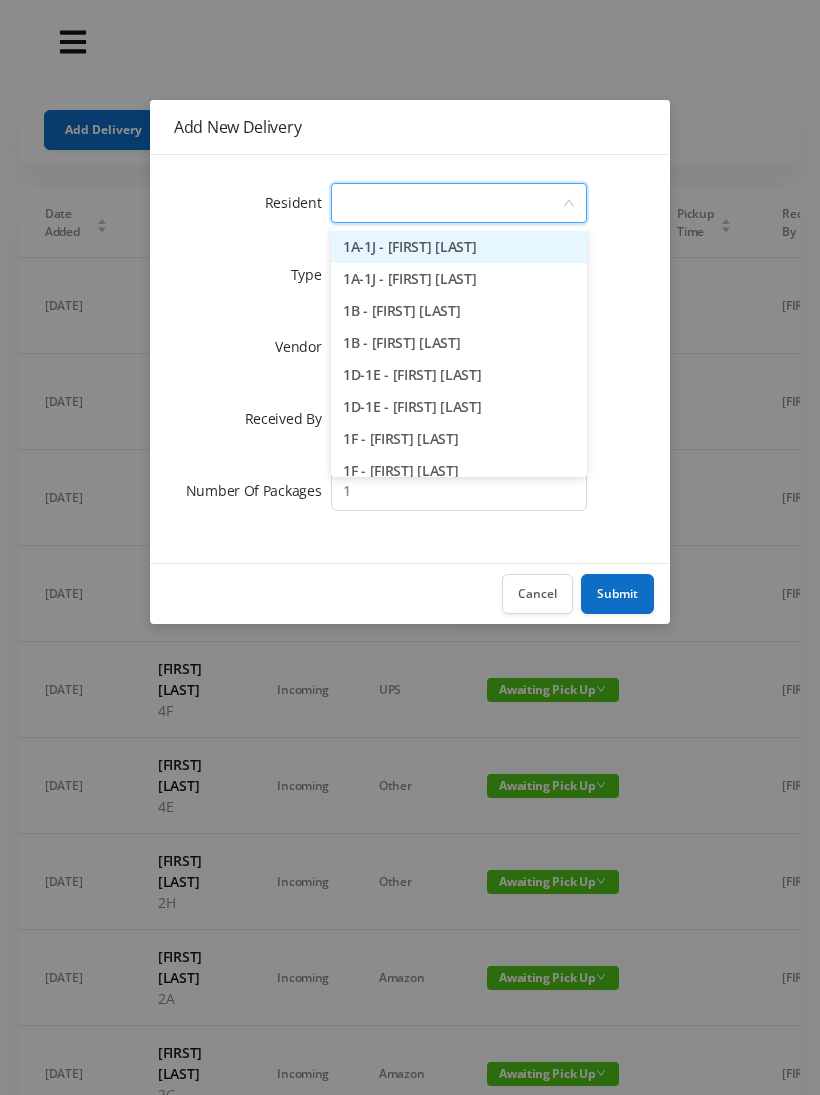 type on "5" 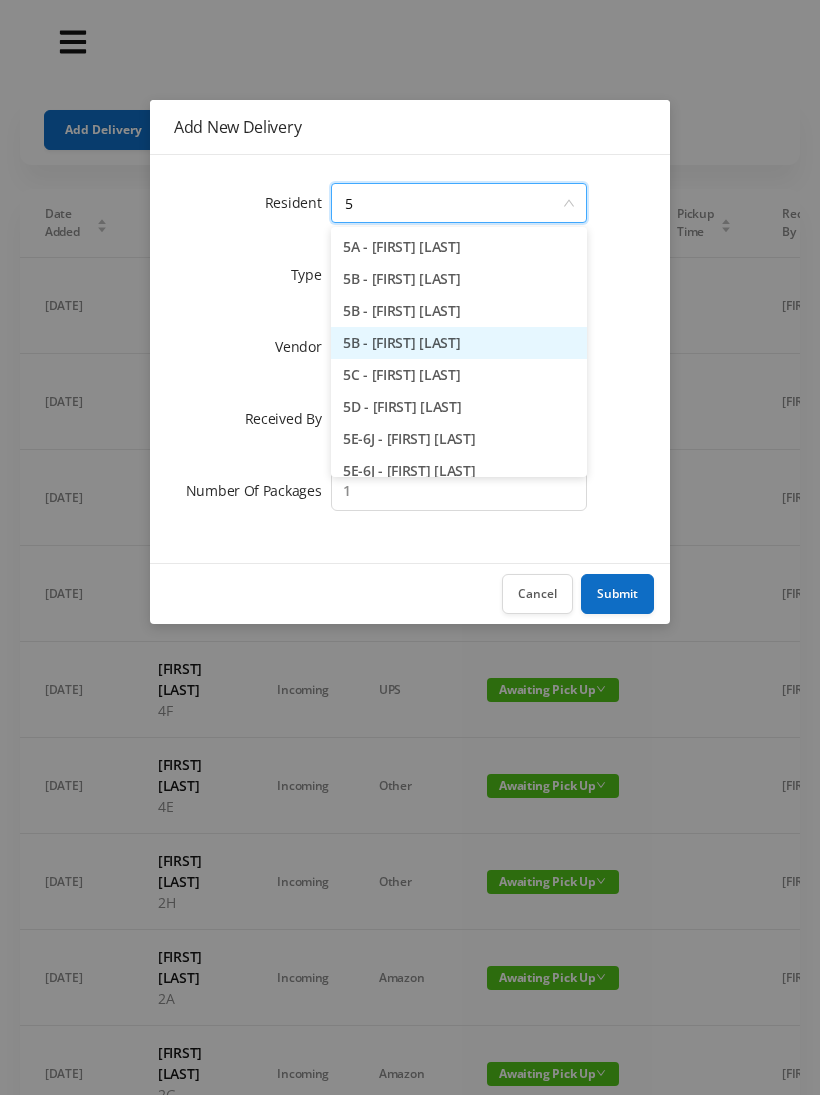 click on "5B - [FIRST] [LAST]" at bounding box center (459, 343) 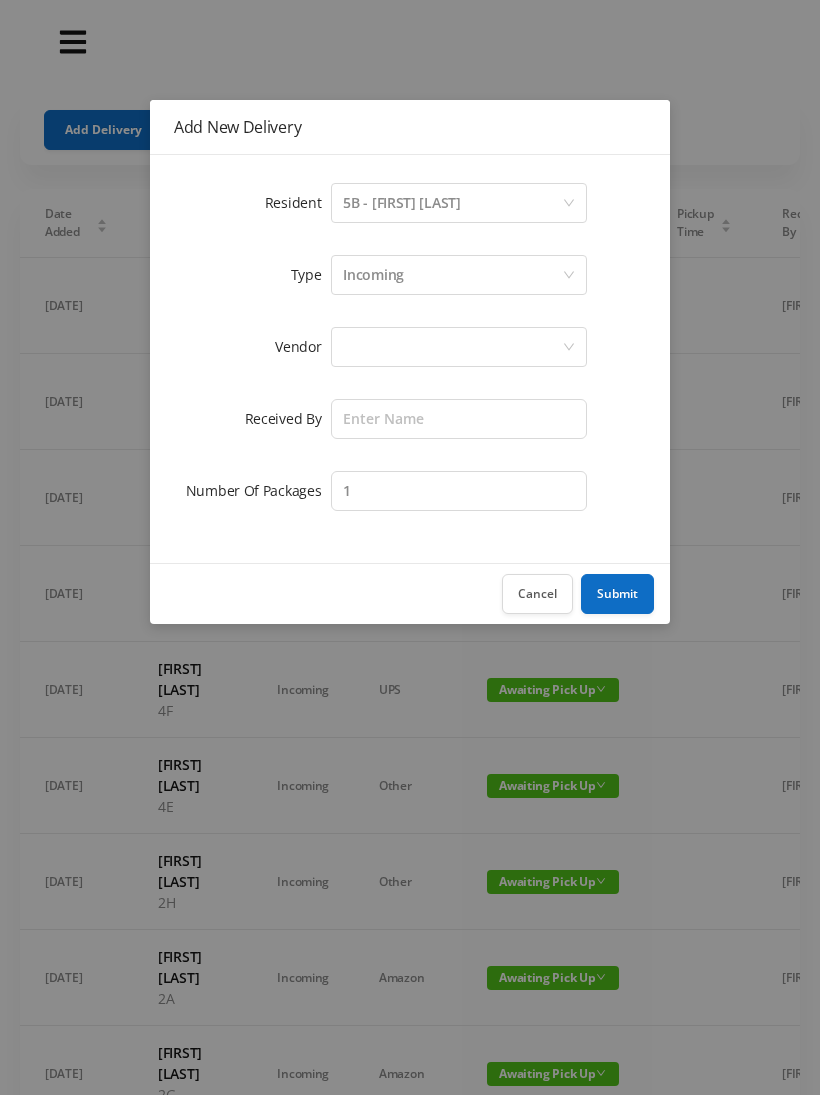 click at bounding box center (452, 203) 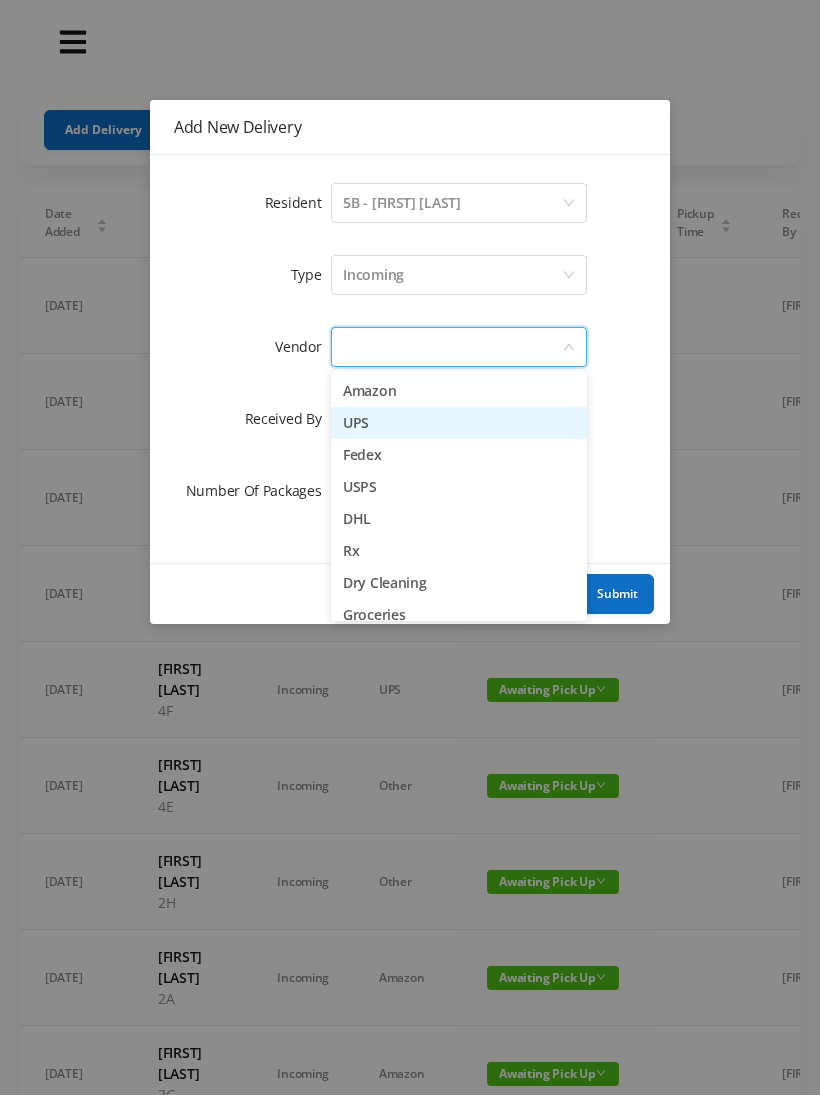 click on "UPS" at bounding box center (459, 423) 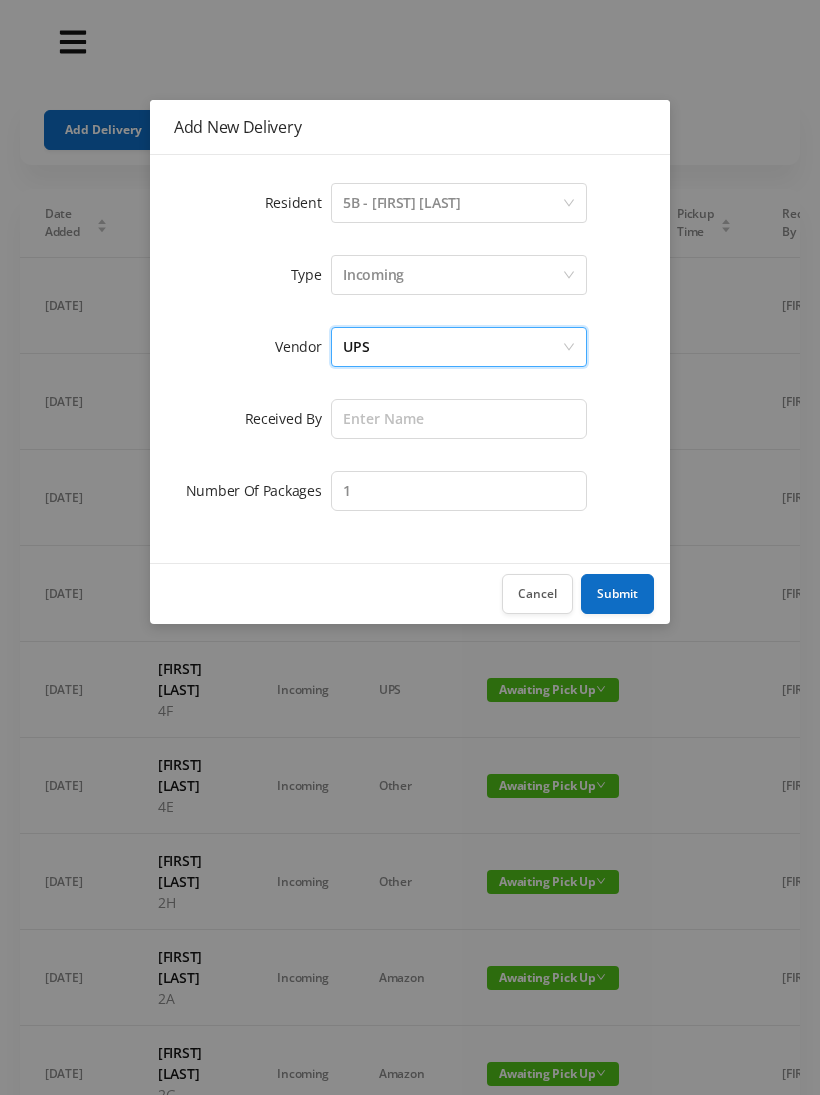 click on "UPS" at bounding box center [452, 347] 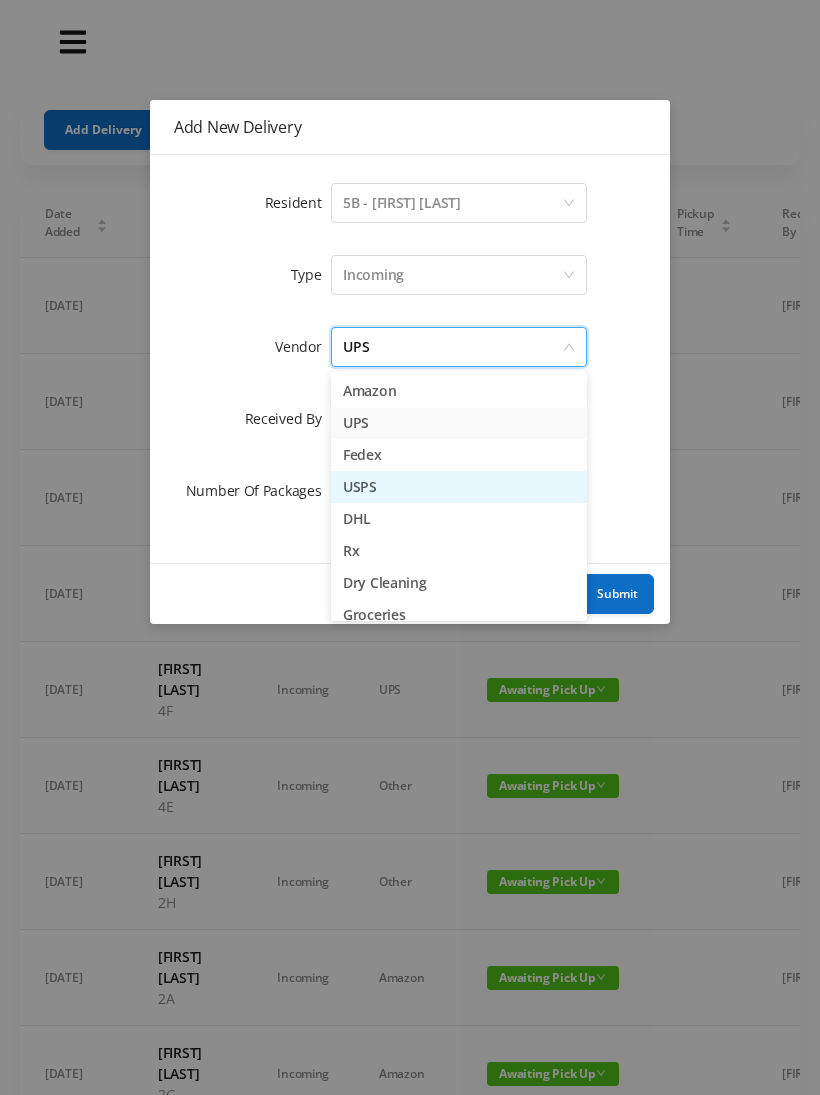 click on "USPS" at bounding box center [459, 487] 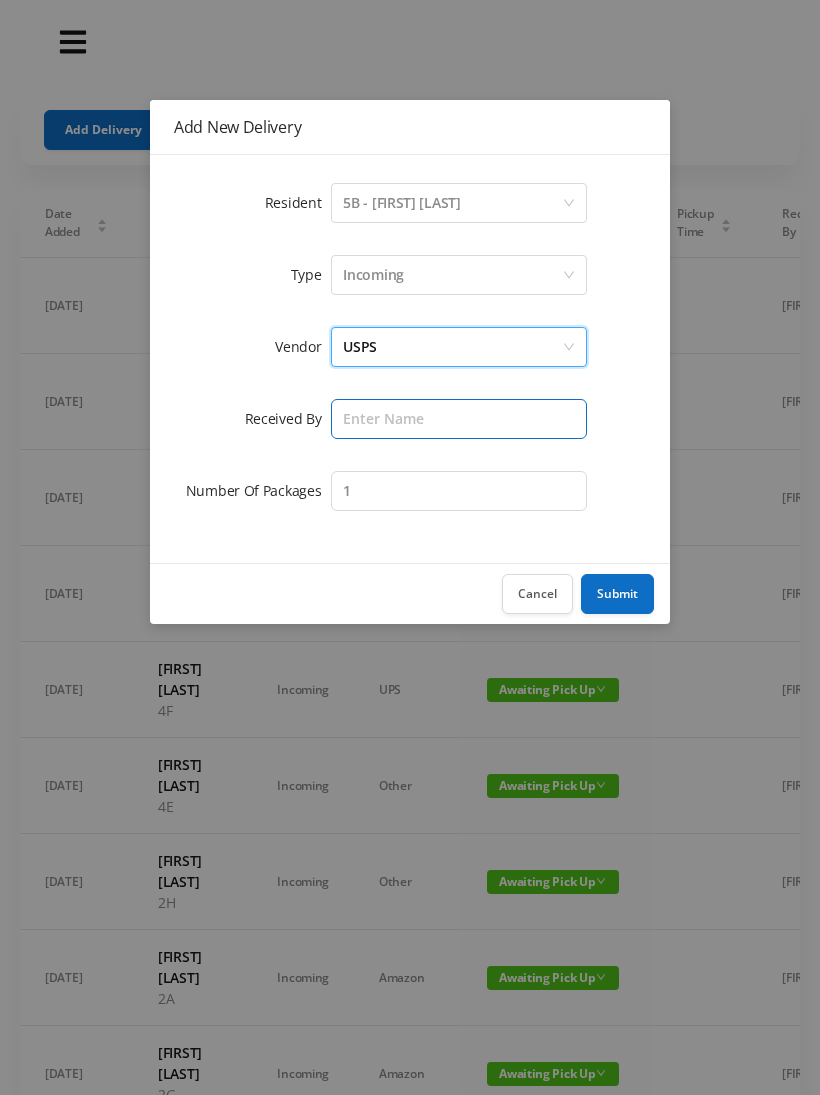 click at bounding box center (459, 419) 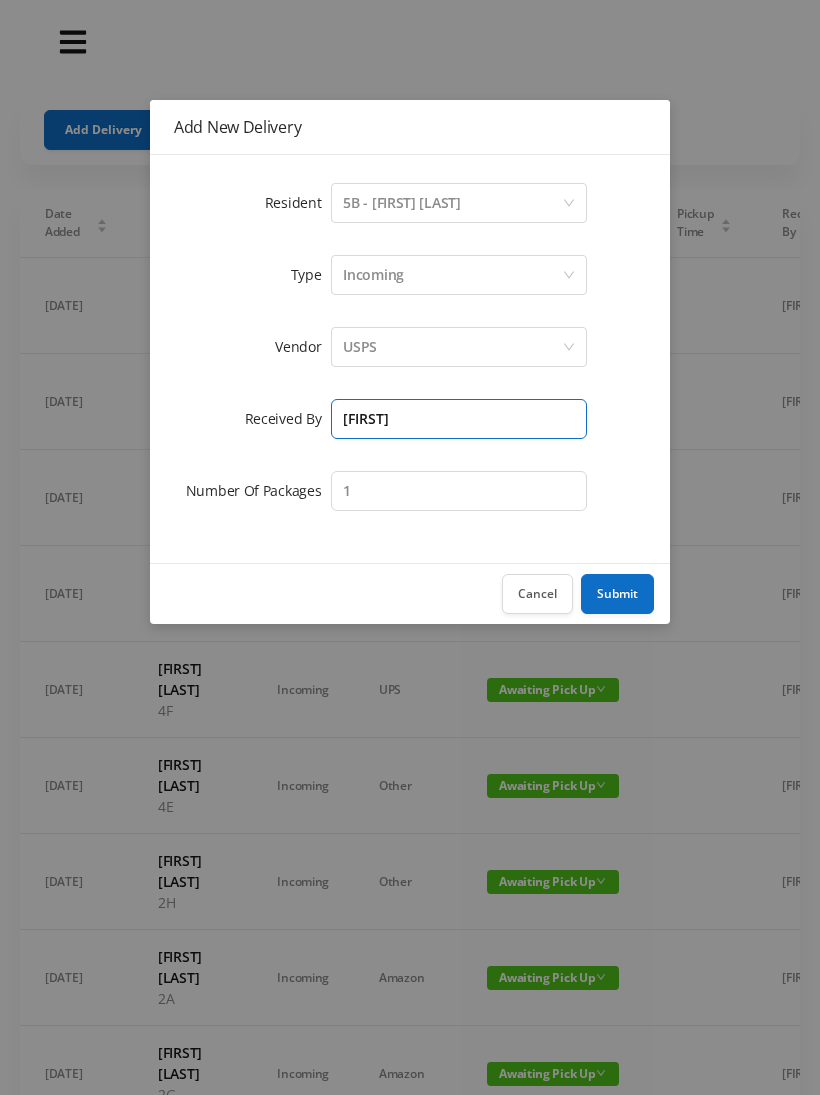 type on "[FIRST]" 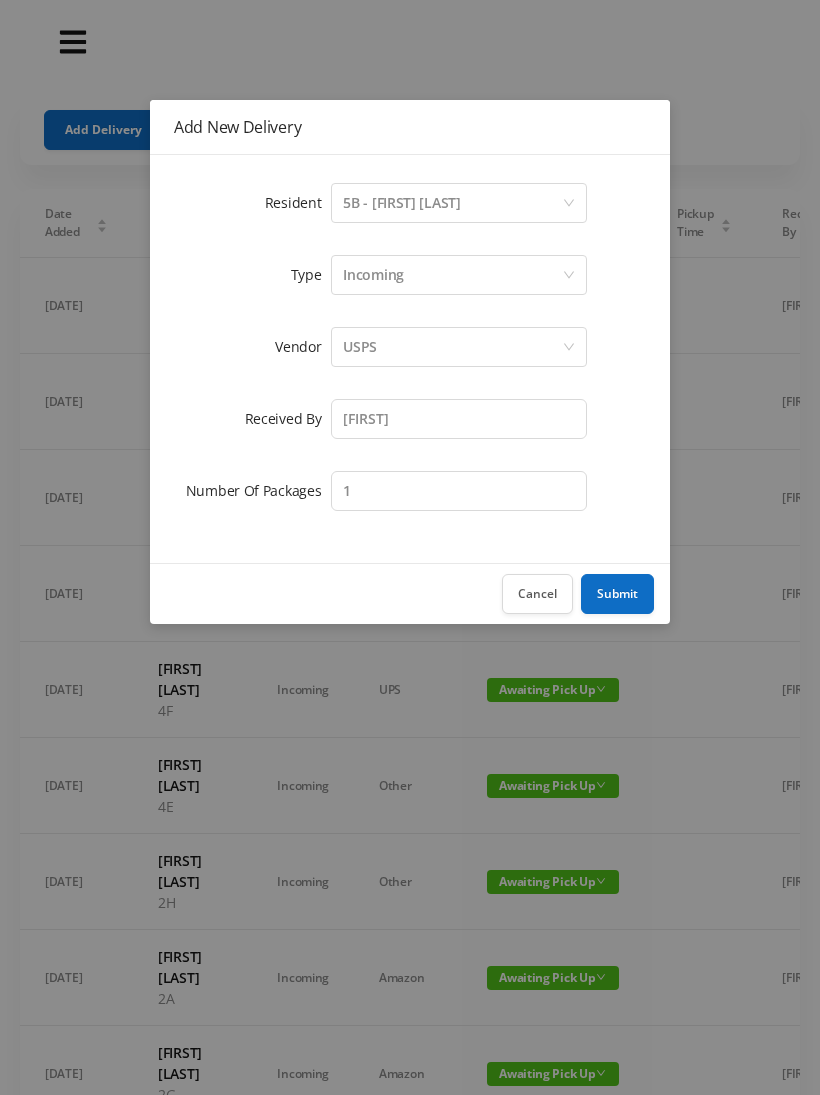 click on "Submit" at bounding box center (617, 594) 